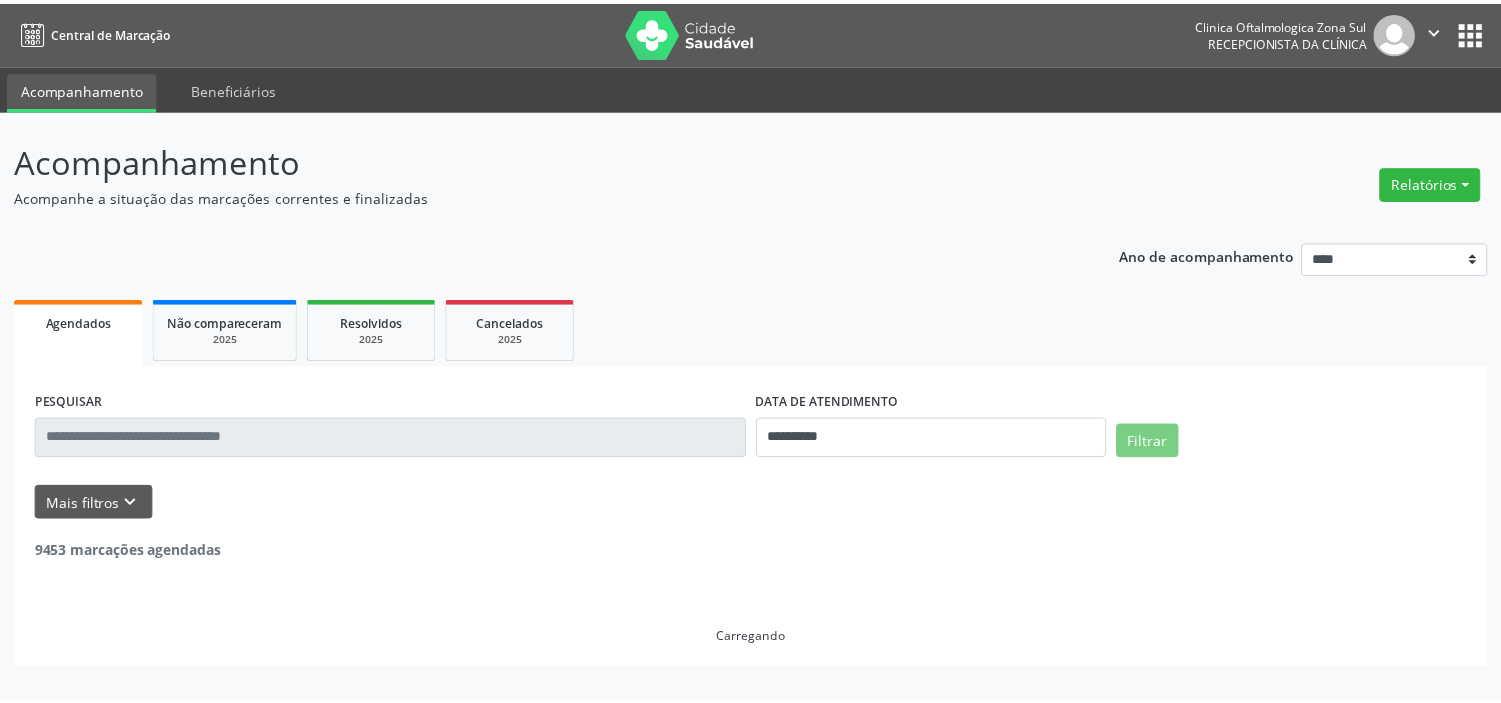 scroll, scrollTop: 0, scrollLeft: 0, axis: both 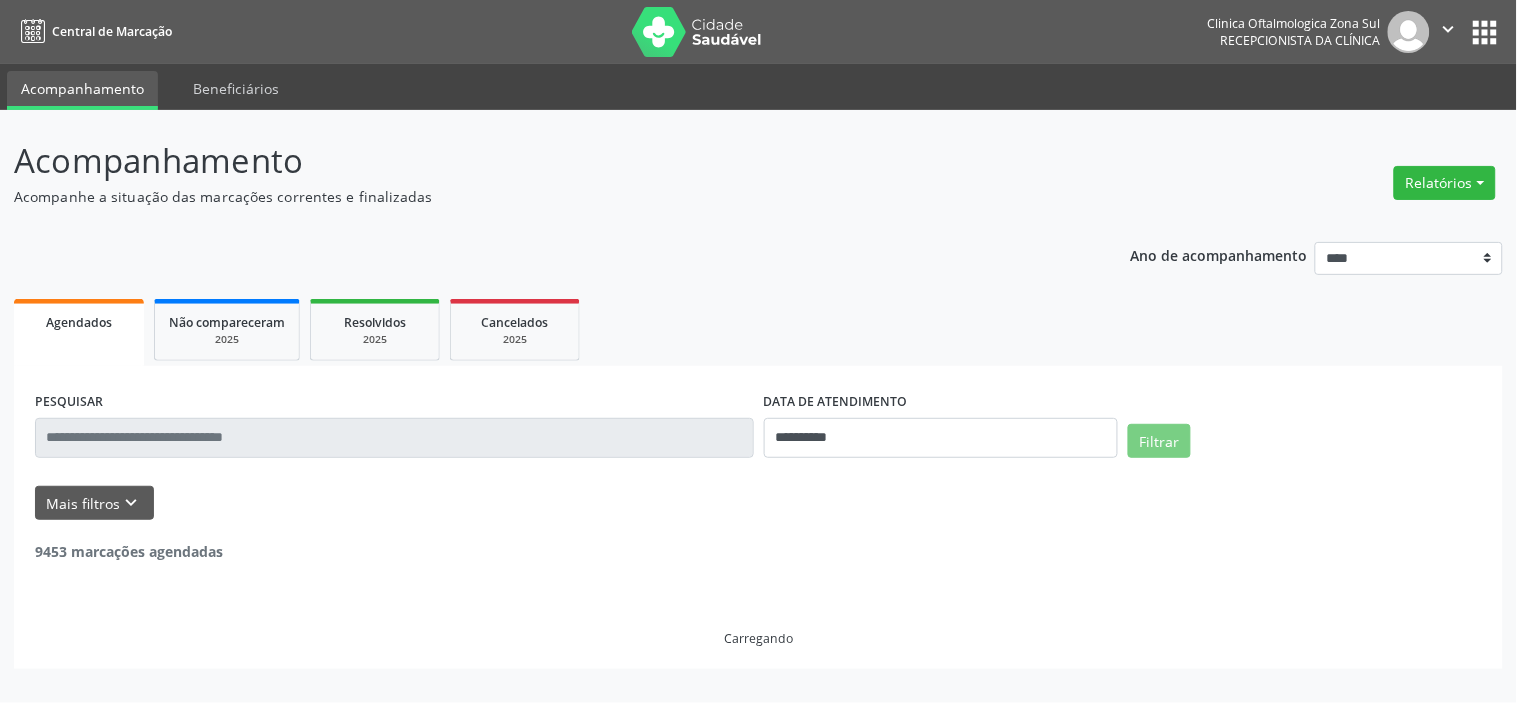 click on "Mais filtros
keyboard_arrow_down" at bounding box center [94, 503] 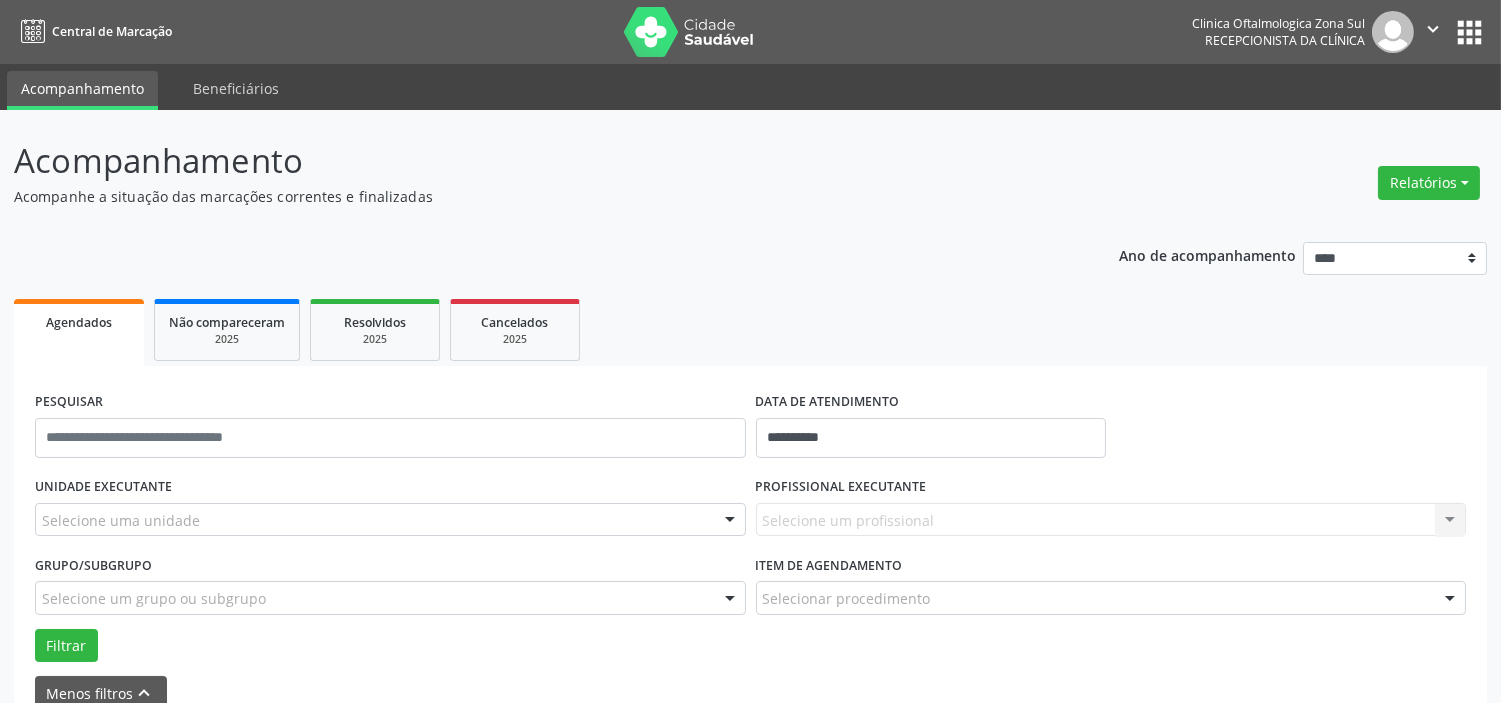 click on "Selecione uma unidade" at bounding box center [390, 520] 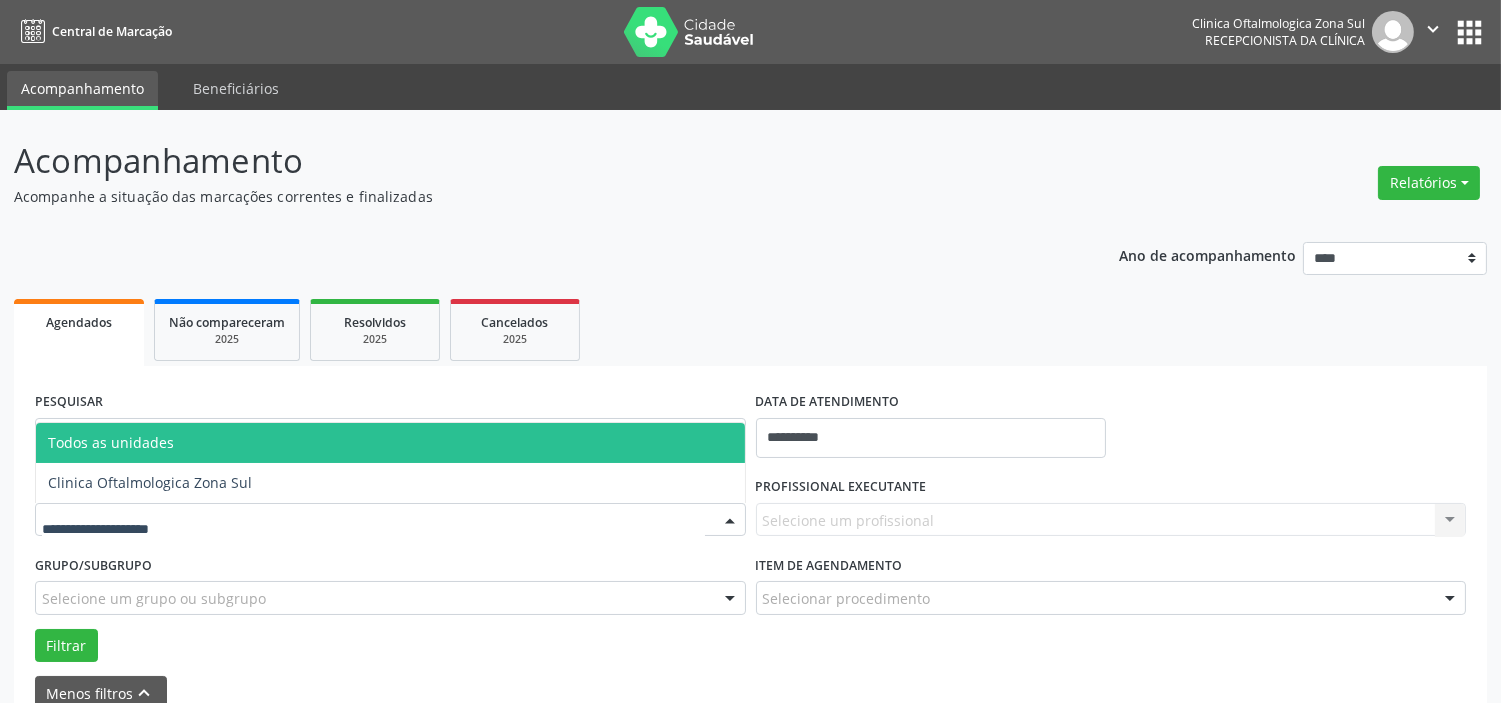 click on "Clinica Oftalmologica Zona Sul" at bounding box center (390, 483) 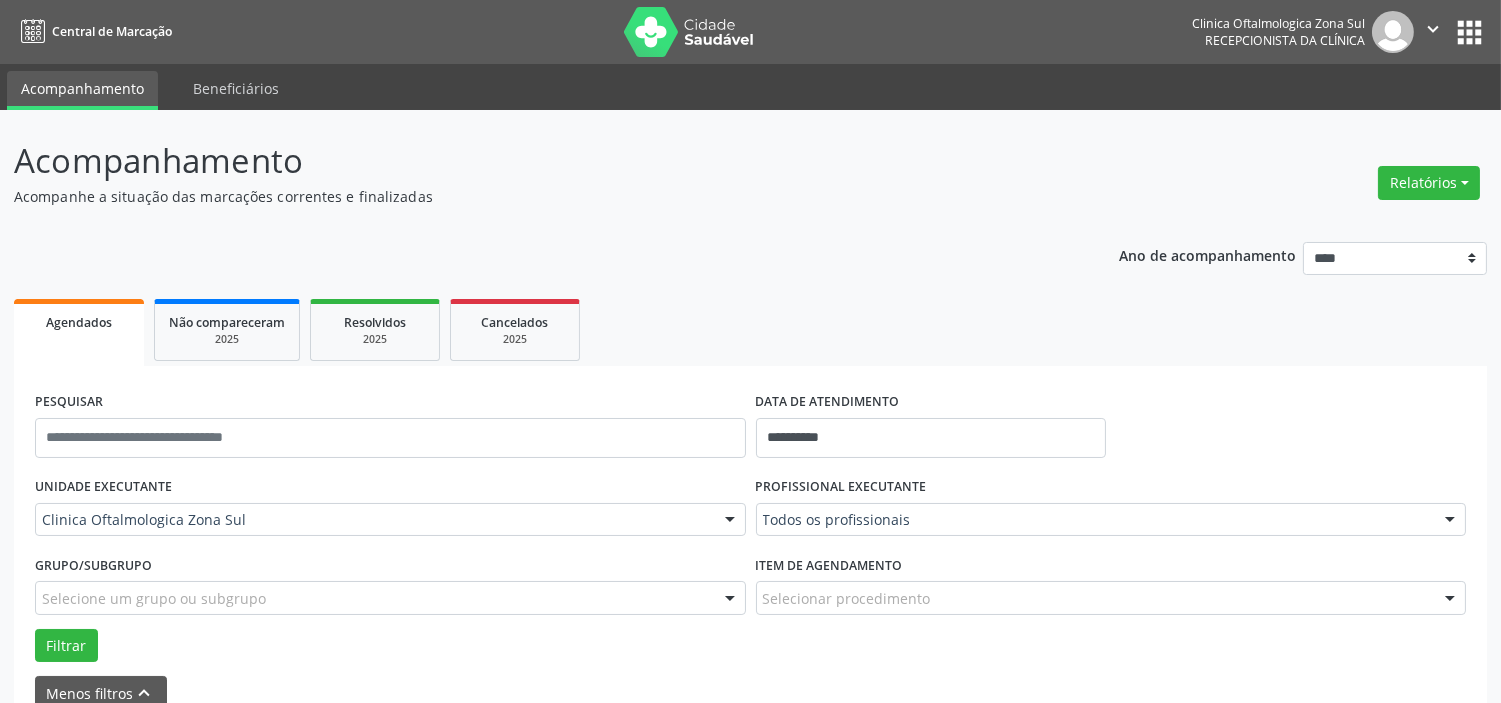 click on "Selecione um grupo ou subgrupo" at bounding box center (390, 598) 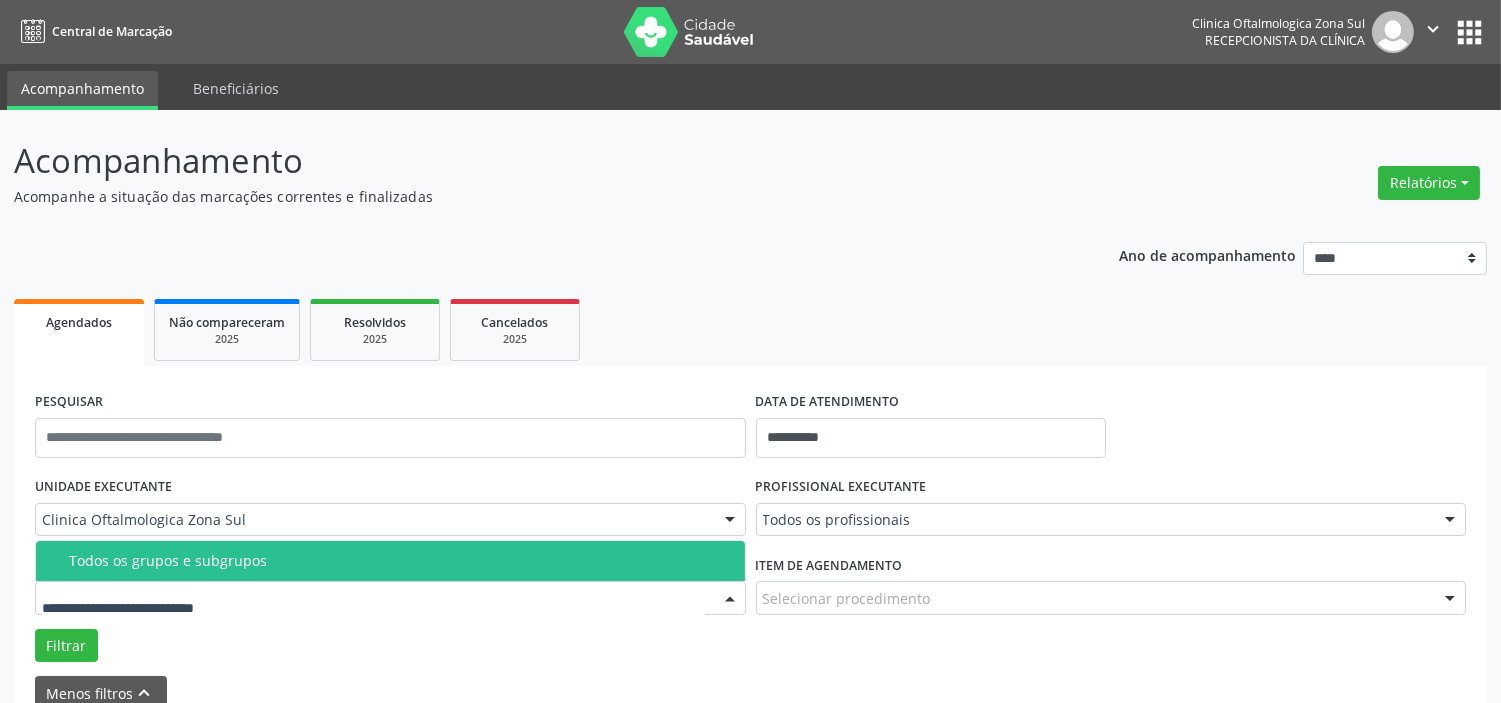 drag, startPoint x: 278, startPoint y: 561, endPoint x: 473, endPoint y: 576, distance: 195.57607 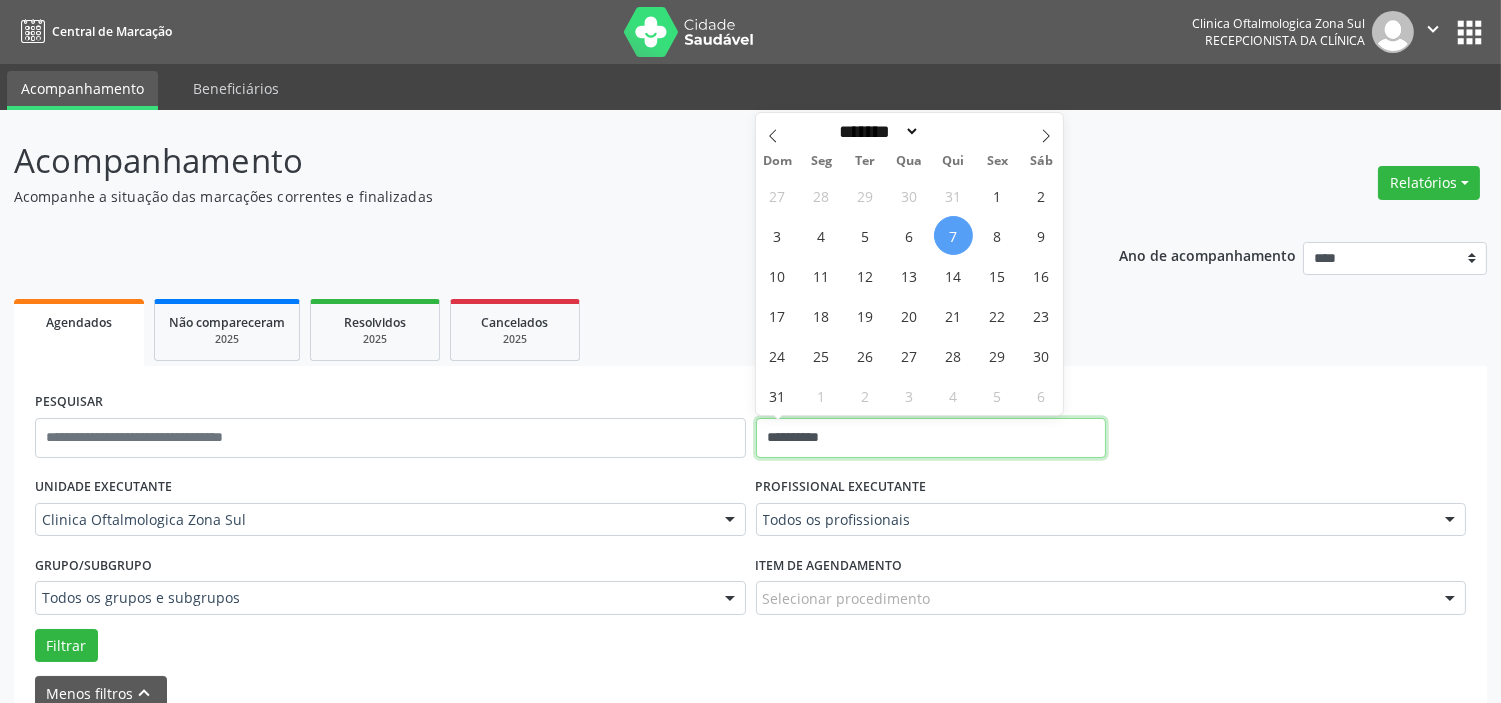 click on "**********" at bounding box center (931, 438) 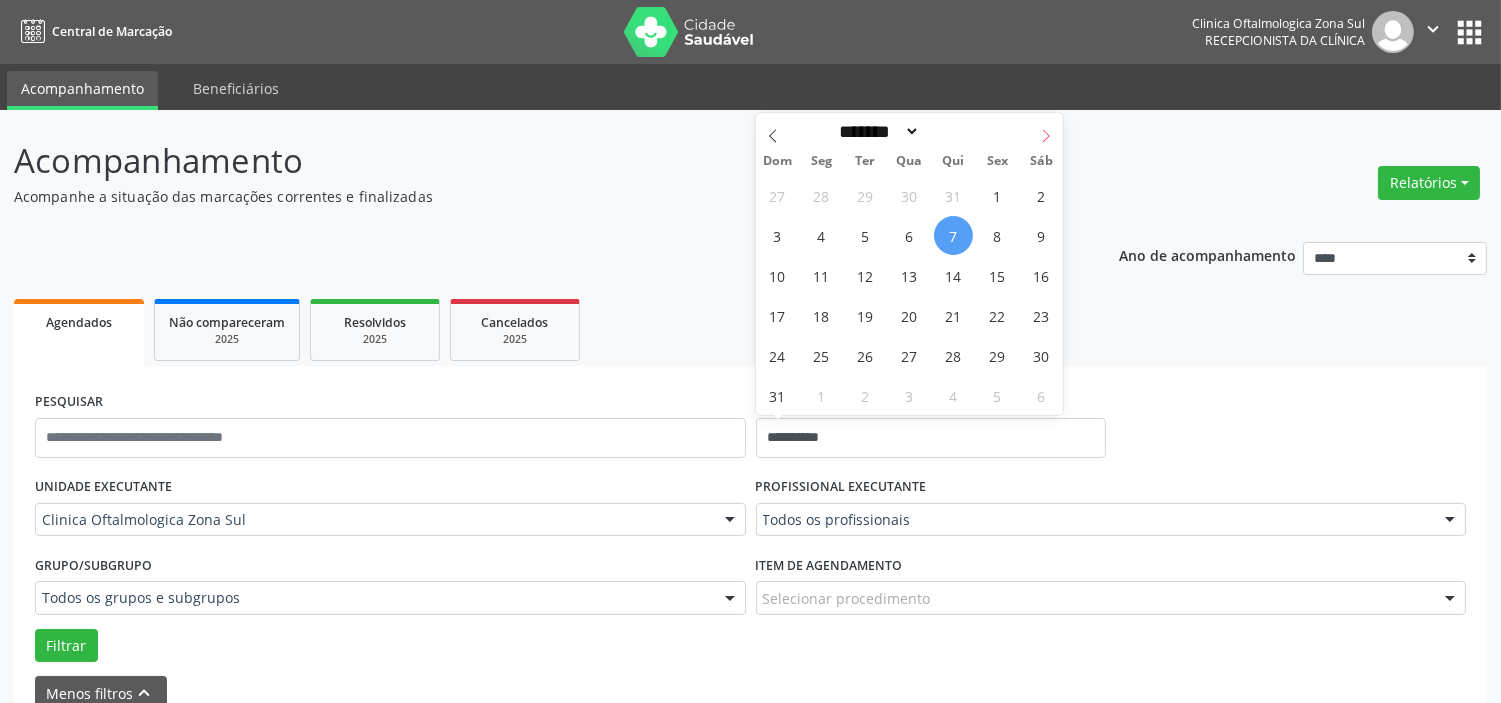 click 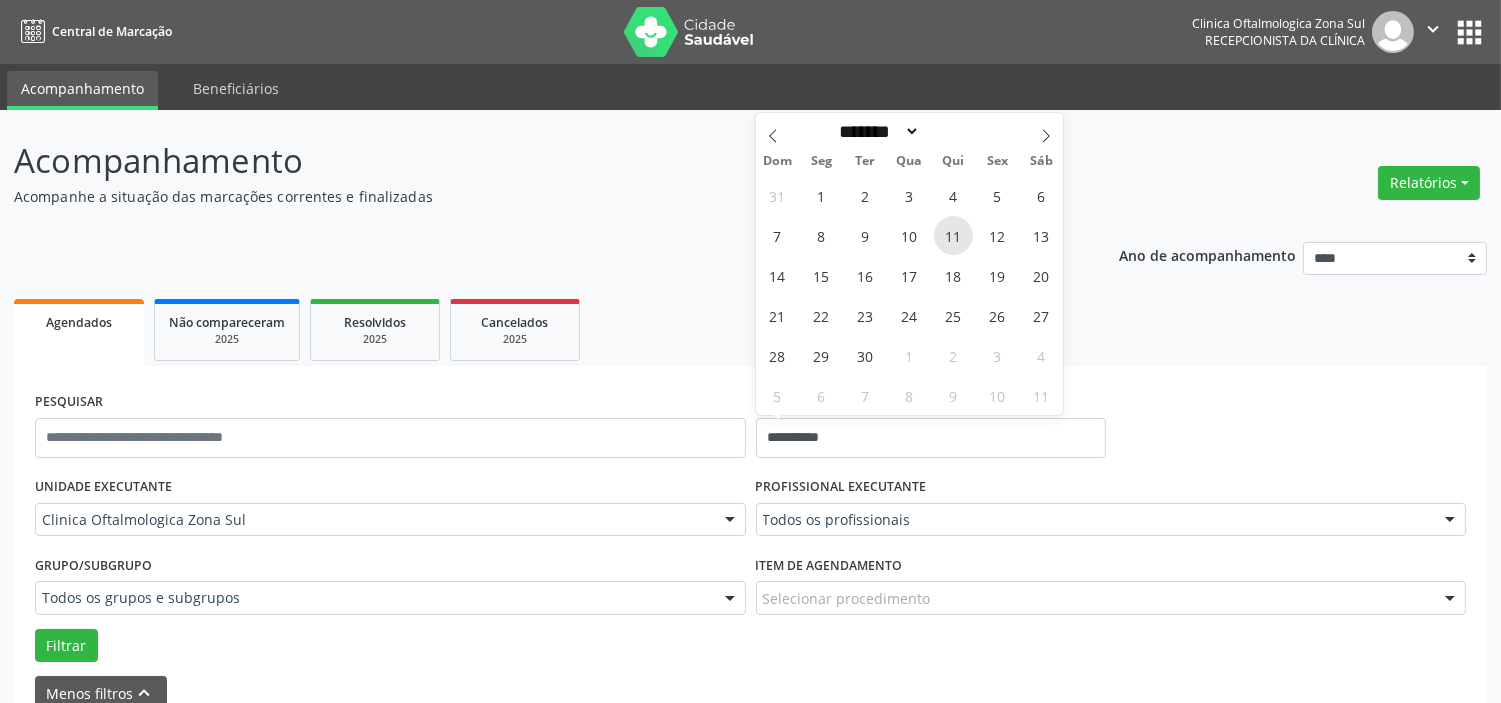 click on "11" at bounding box center (953, 235) 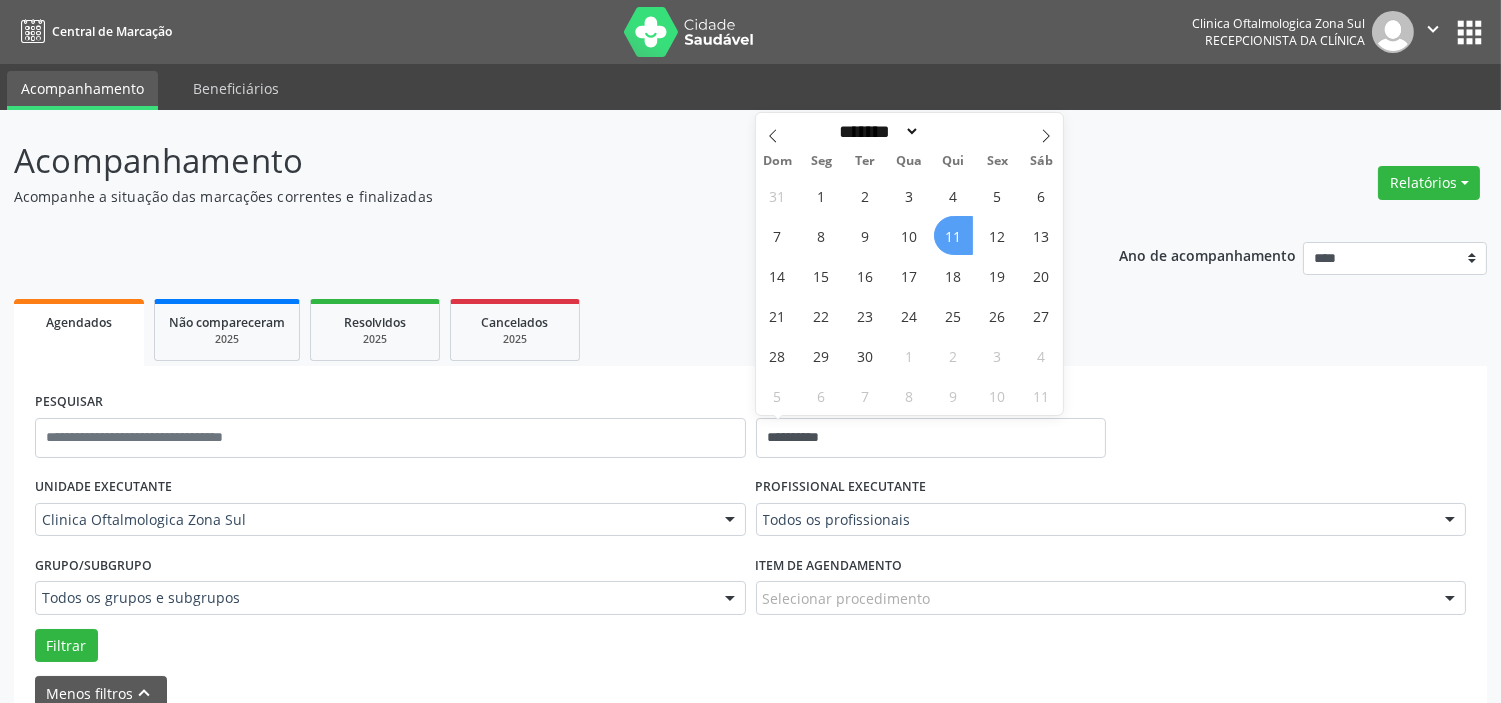 click on "11" at bounding box center (953, 235) 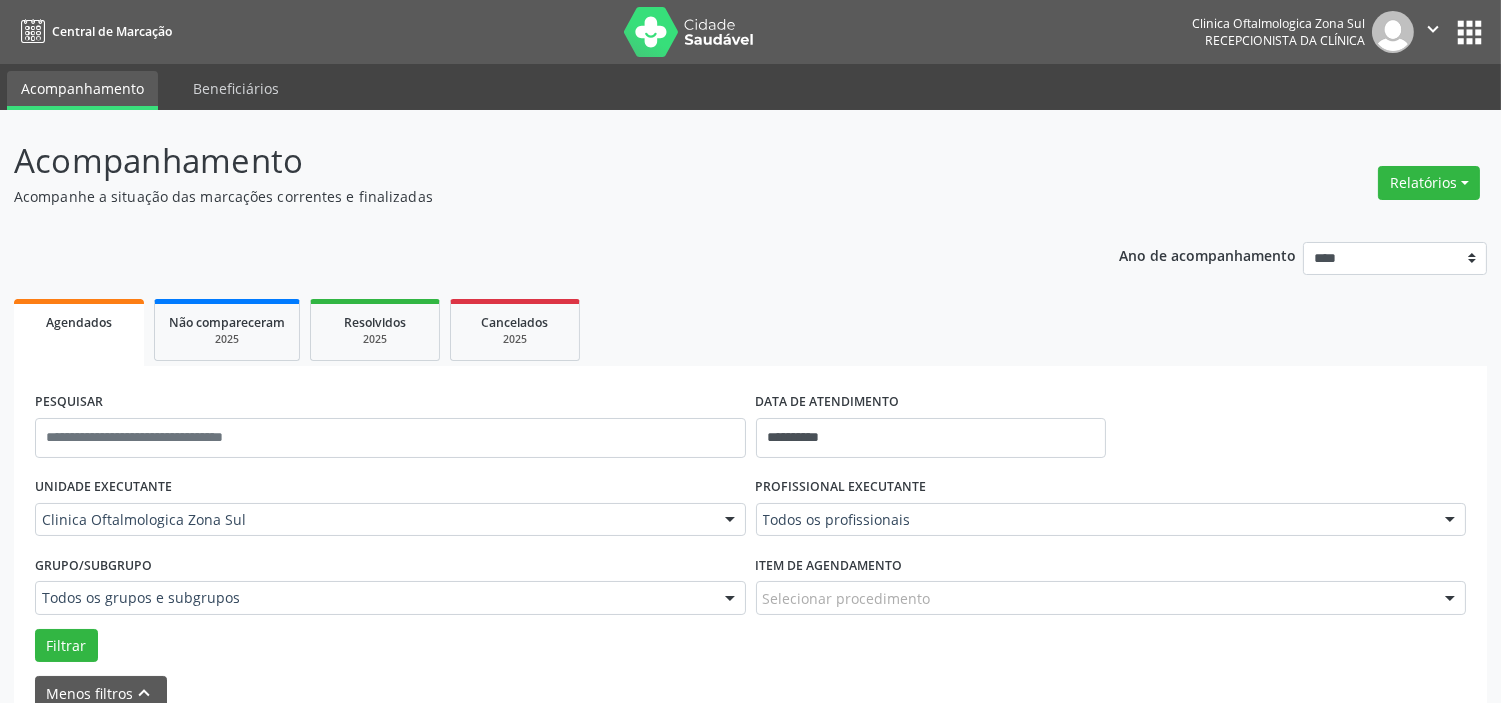 click on "PROFISSIONAL EXECUTANTE
Todos os profissionais         Todos os profissionais   [FIRST] [MIDDLE] [LAST] [LAST] | [SPECIALTY]   [FIRST] [MIDDLE] [LAST] | [SPECIALTY]   [FIRST] [MIDDLE] [LAST] [LAST] | [SPECIALTY]   [FIRST] [MIDDLE] [LAST] | [SPECIALTY]   [FIRST] [MIDDLE] [LAST] [LAST] | [SPECIALTY]   [FIRST] [MIDDLE] [LAST] [LAST] | [SPECIALTY]   [FIRST] [MIDDLE] [LAST] | [SPECIALTY]   [FIRST] [MIDDLE] [LAST] | [SPECIALTY]   [FIRST] [MIDDLE] [LAST] | [SPECIALTY]   [FIRST] [MIDDLE] [LAST] | [SPECIALTY]
Nenhum resultado encontrado para: "   "
Não há nenhuma opção para ser exibida." at bounding box center (1111, 511) 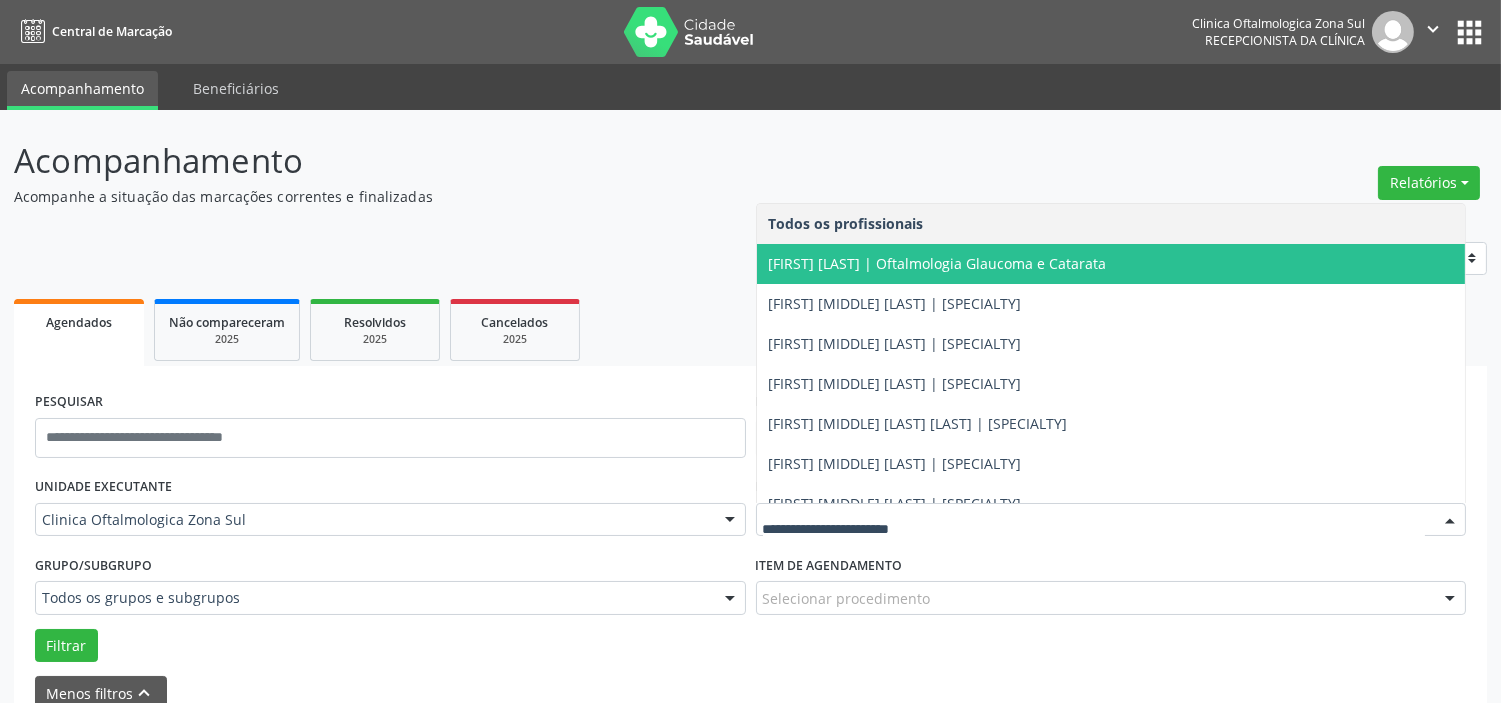click on "[FIRST] [LAST] | Oftalmologia Glaucoma e Catarata" at bounding box center [938, 263] 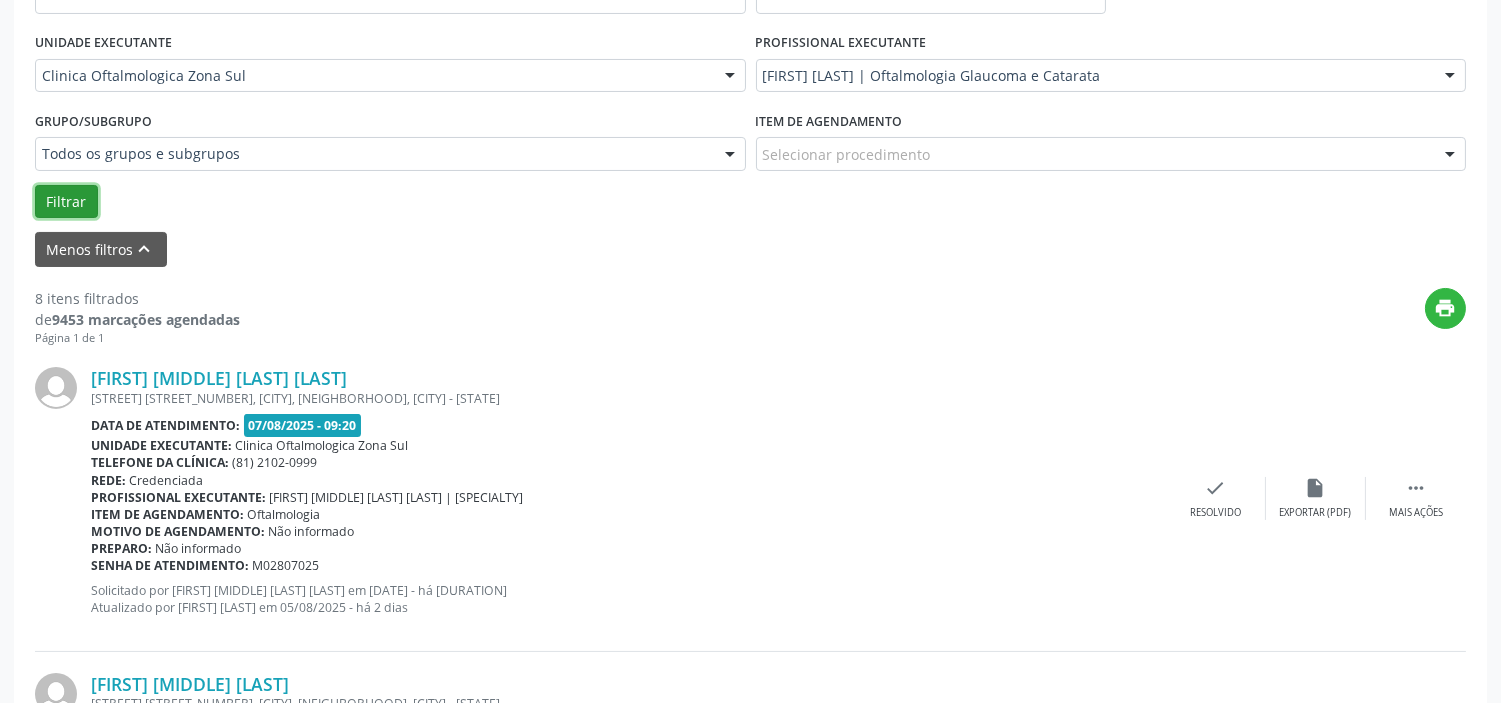 click on "Filtrar" at bounding box center (66, 202) 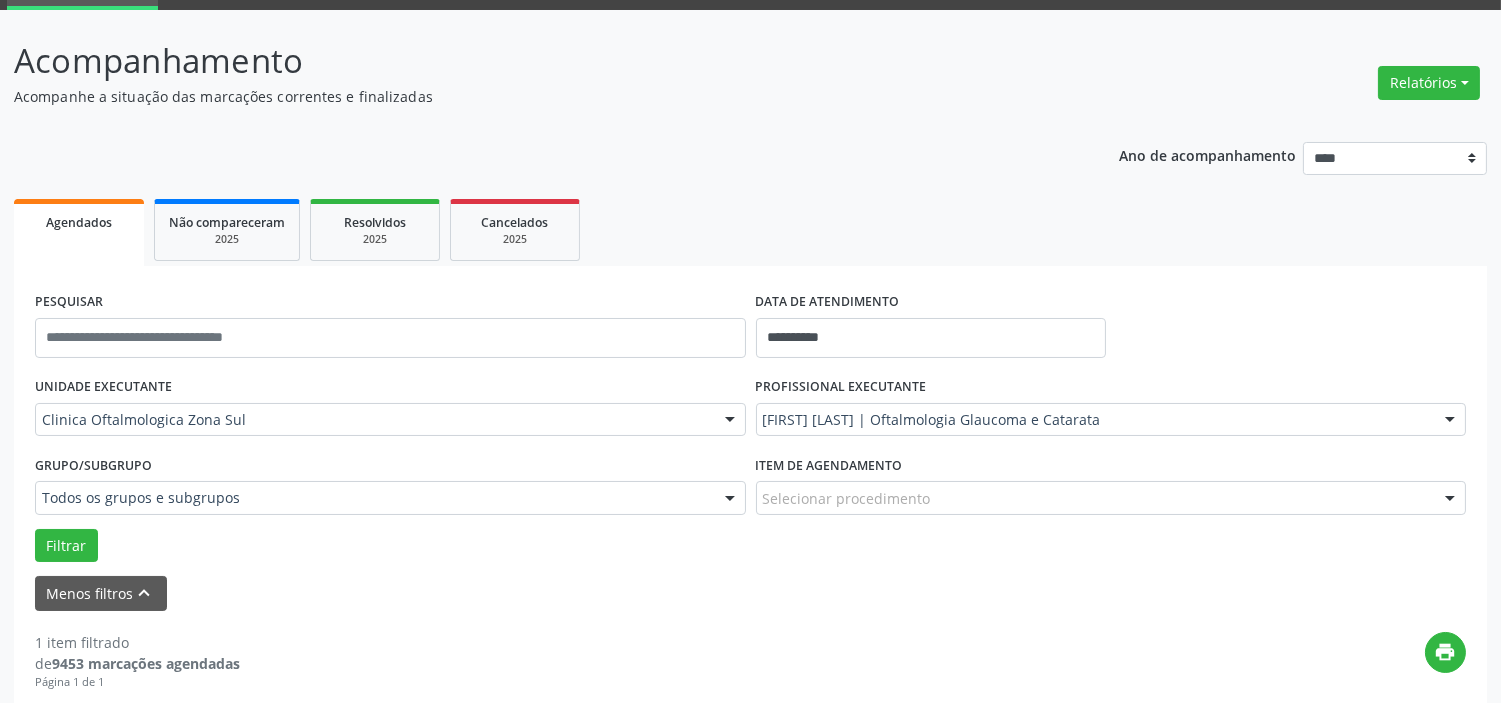 scroll, scrollTop: 0, scrollLeft: 0, axis: both 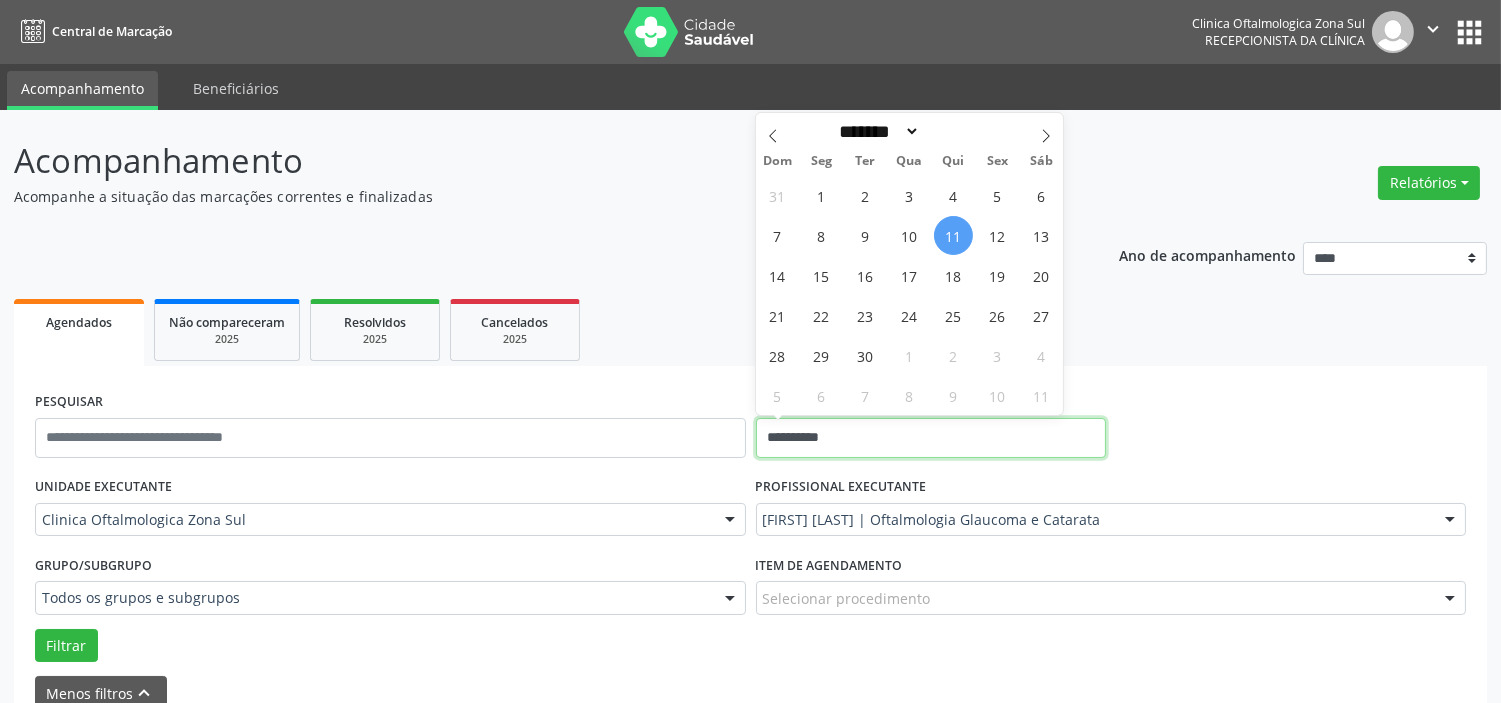 click on "**********" at bounding box center (931, 438) 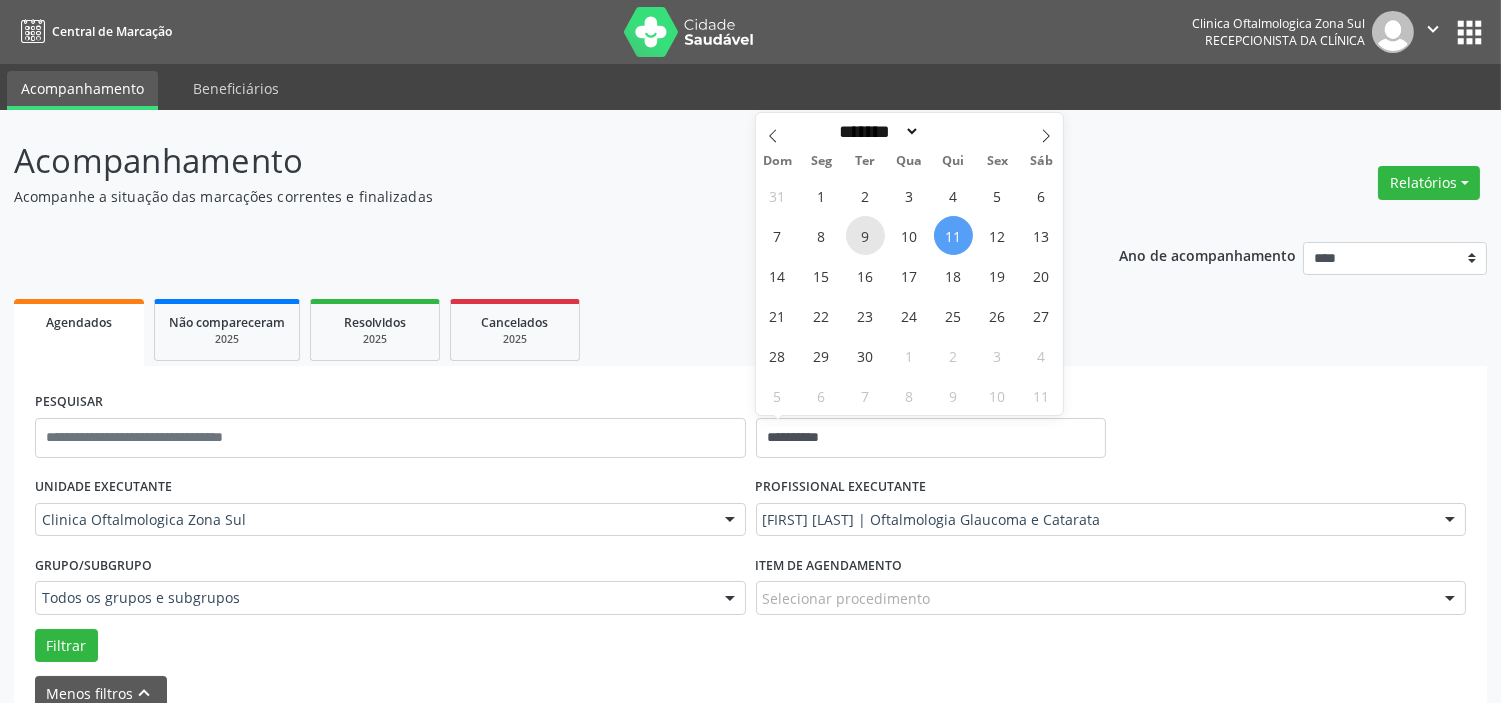 click on "9" at bounding box center (865, 235) 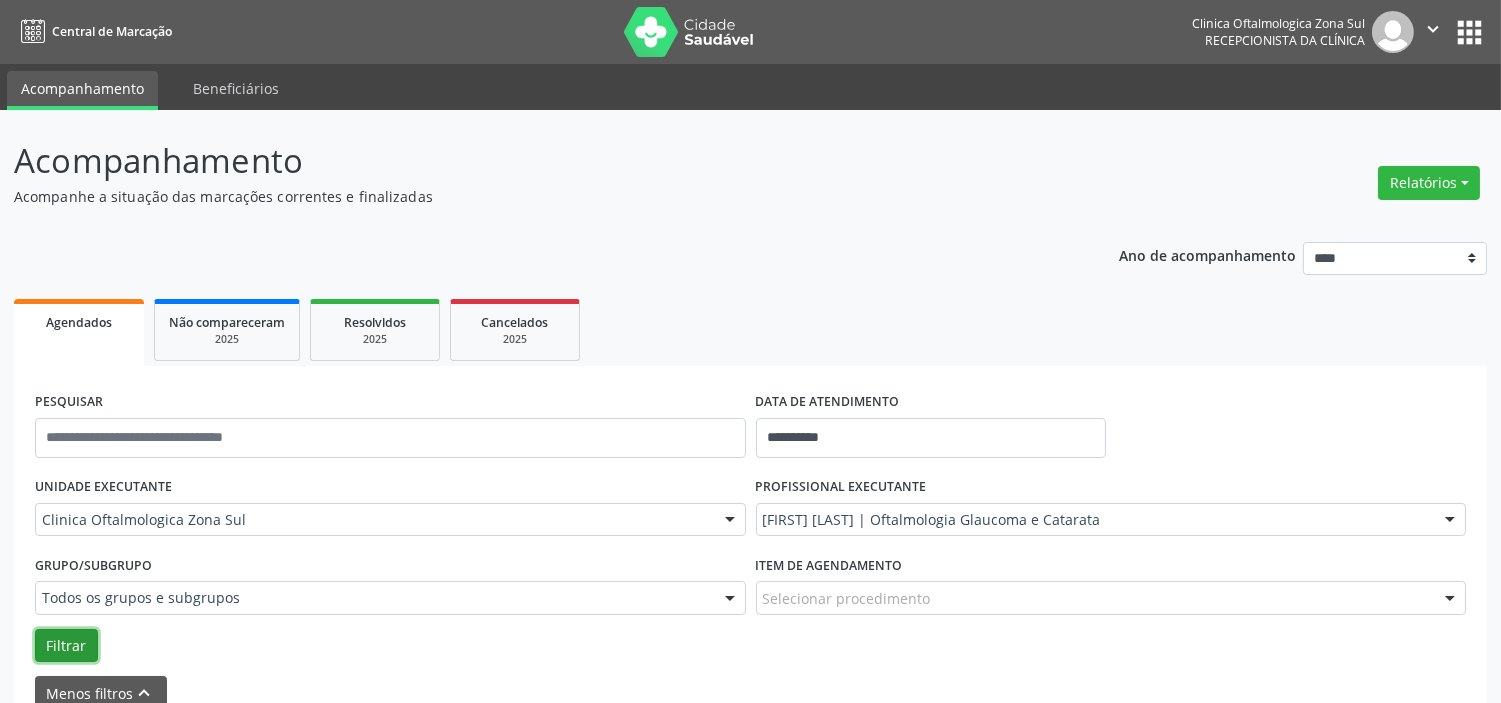 click on "Filtrar" at bounding box center [66, 646] 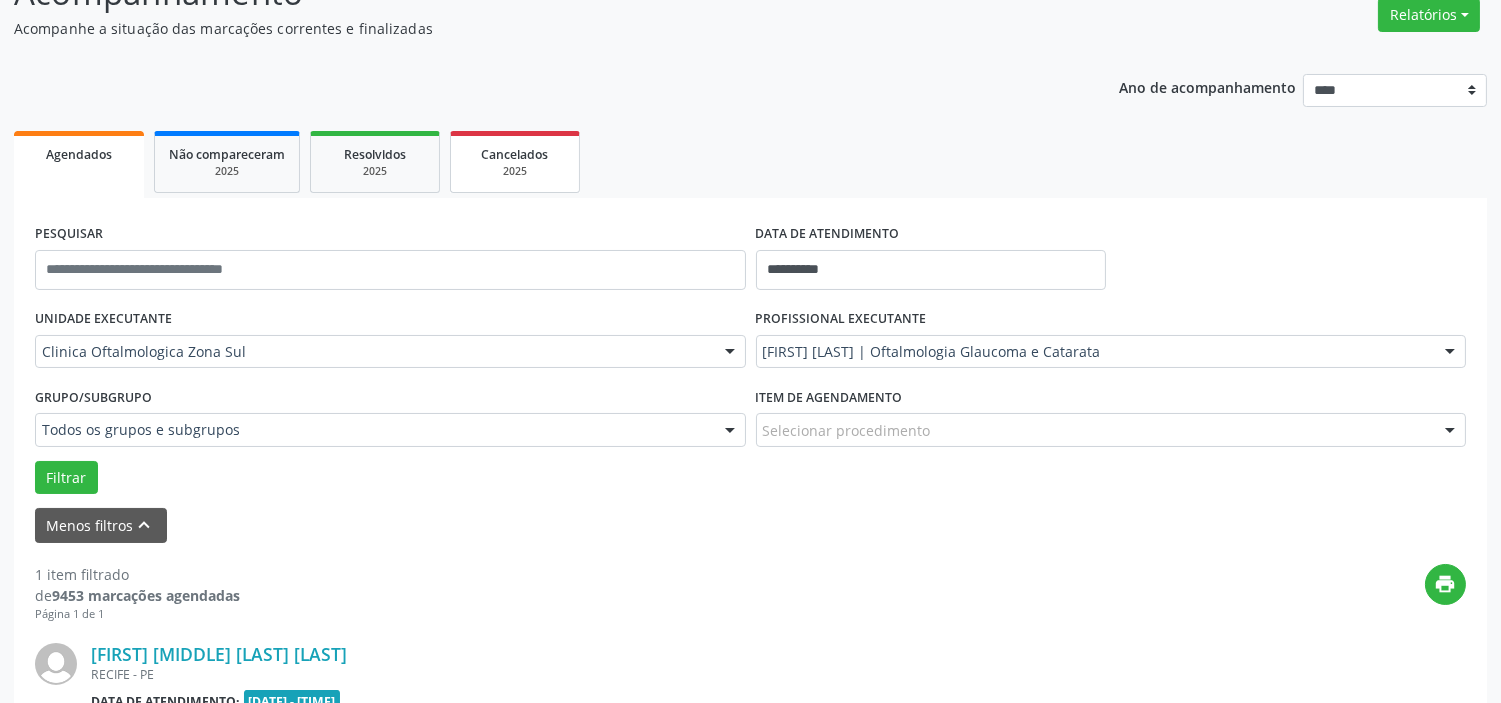 scroll, scrollTop: 0, scrollLeft: 0, axis: both 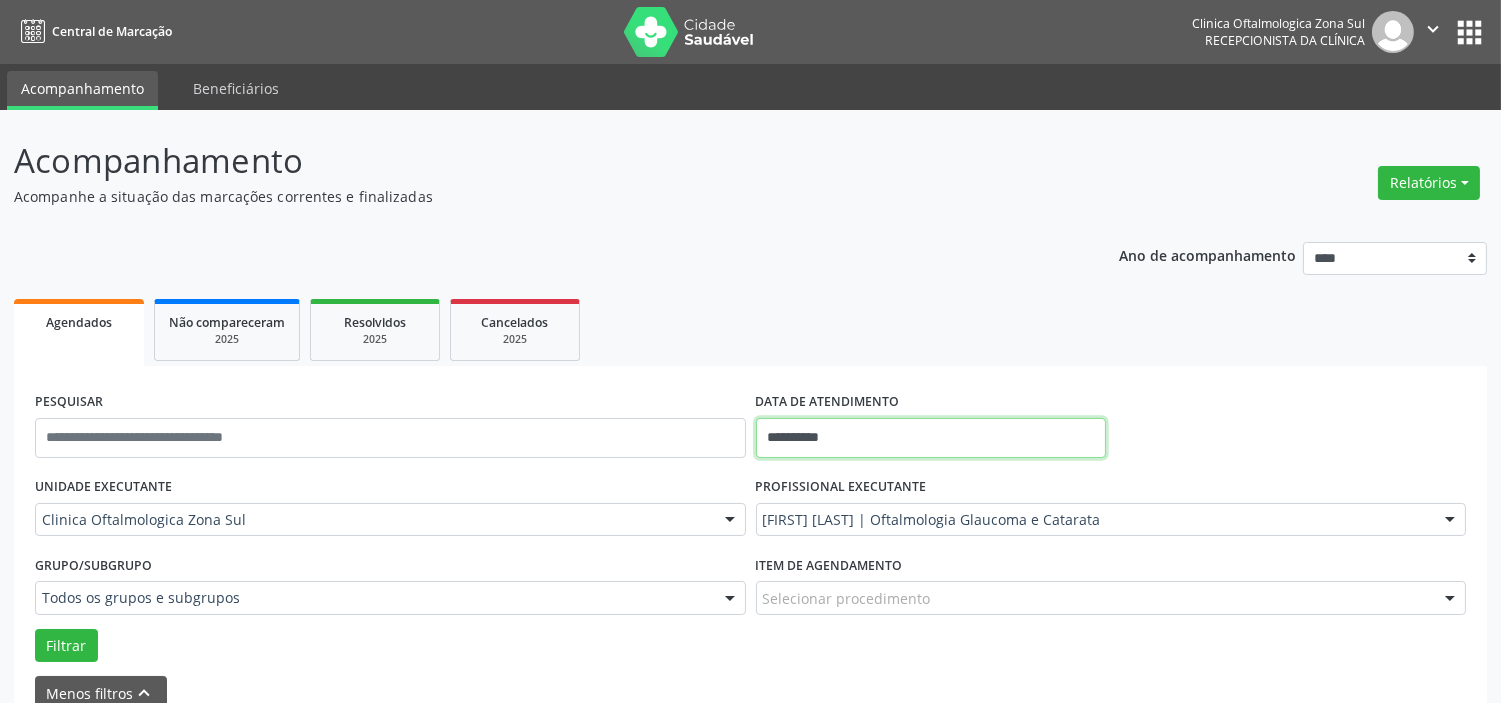 click on "**********" at bounding box center [931, 438] 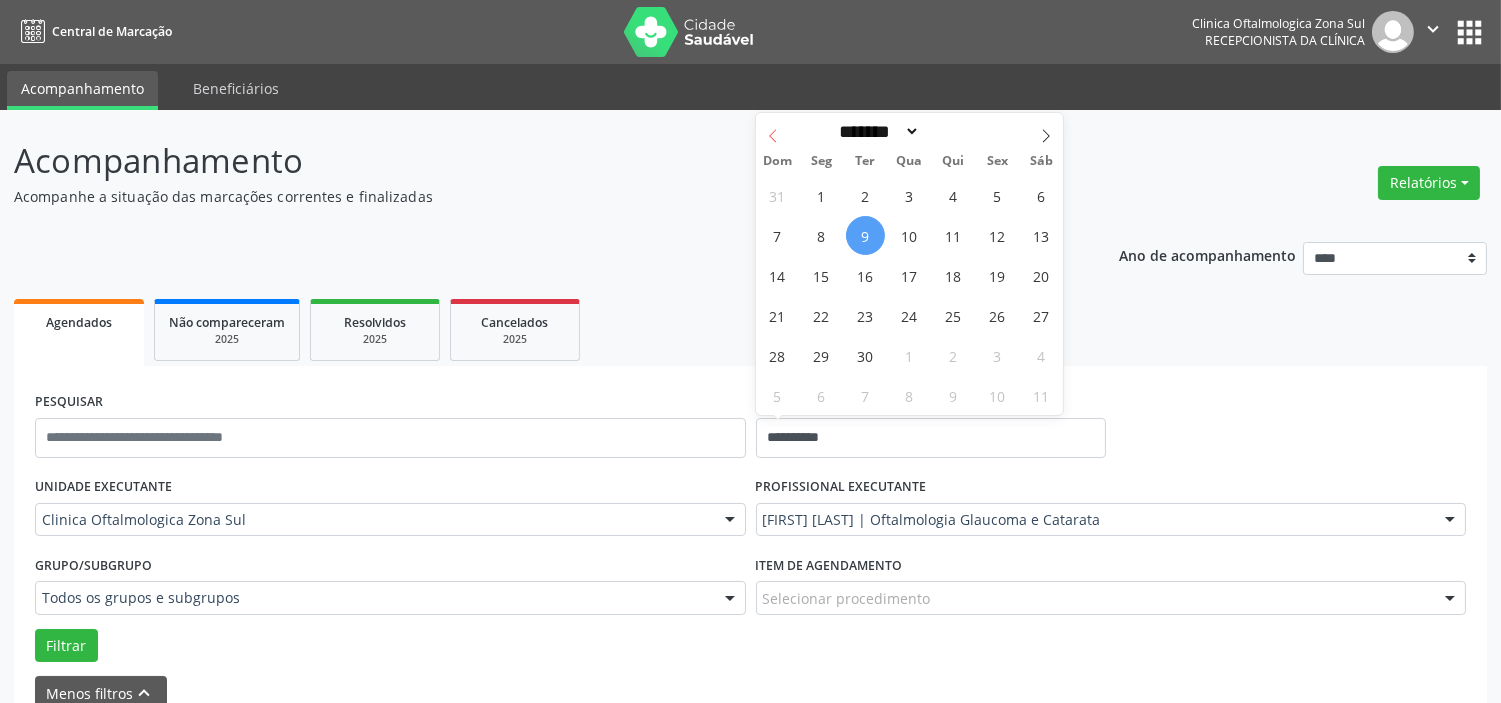 click 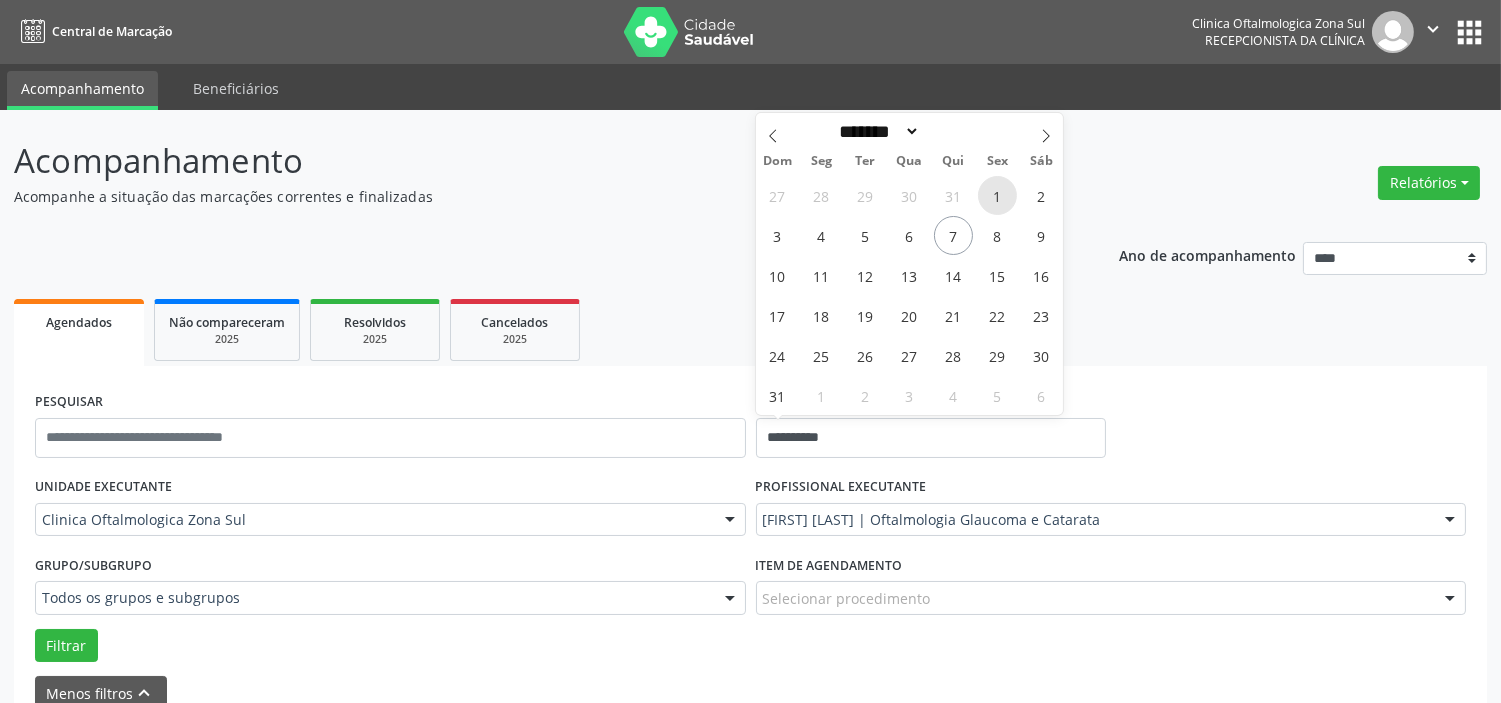 click on "1" at bounding box center (997, 195) 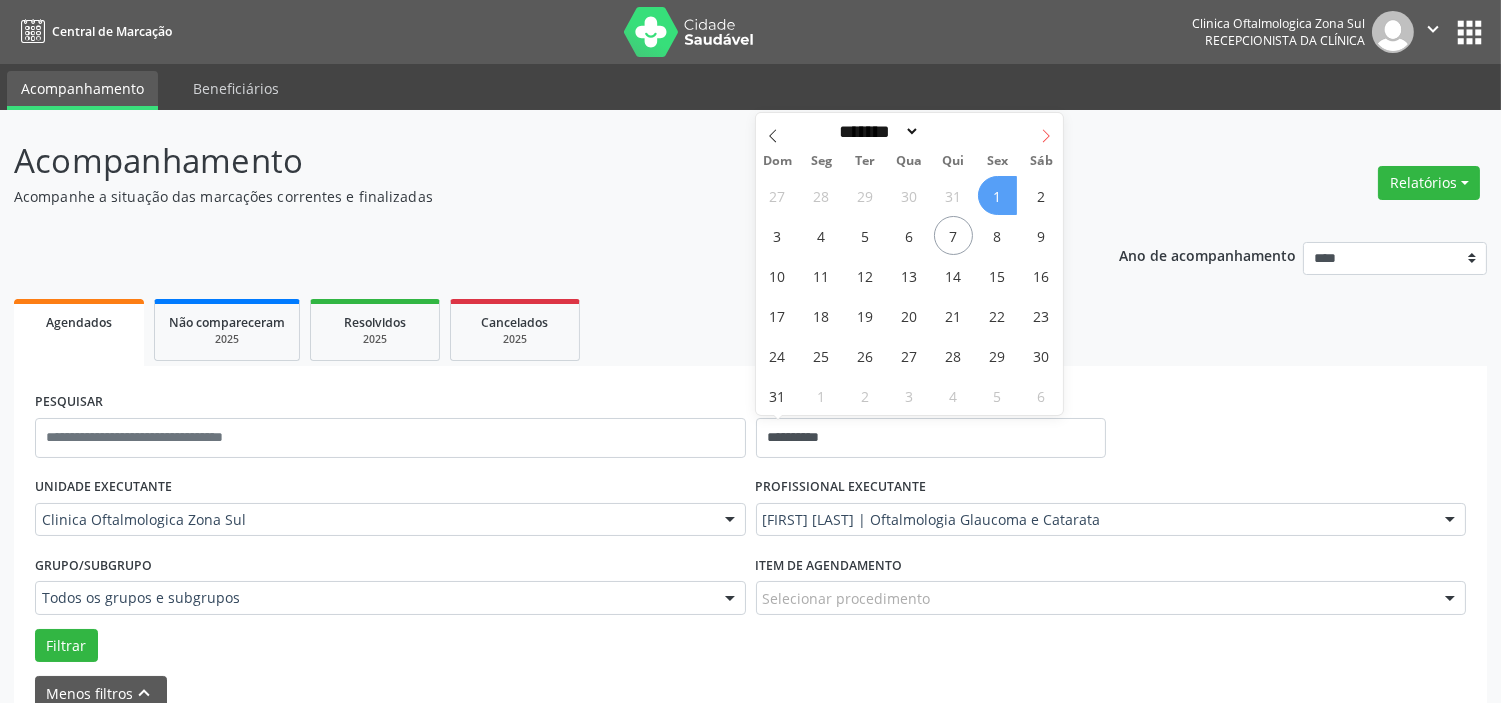 click 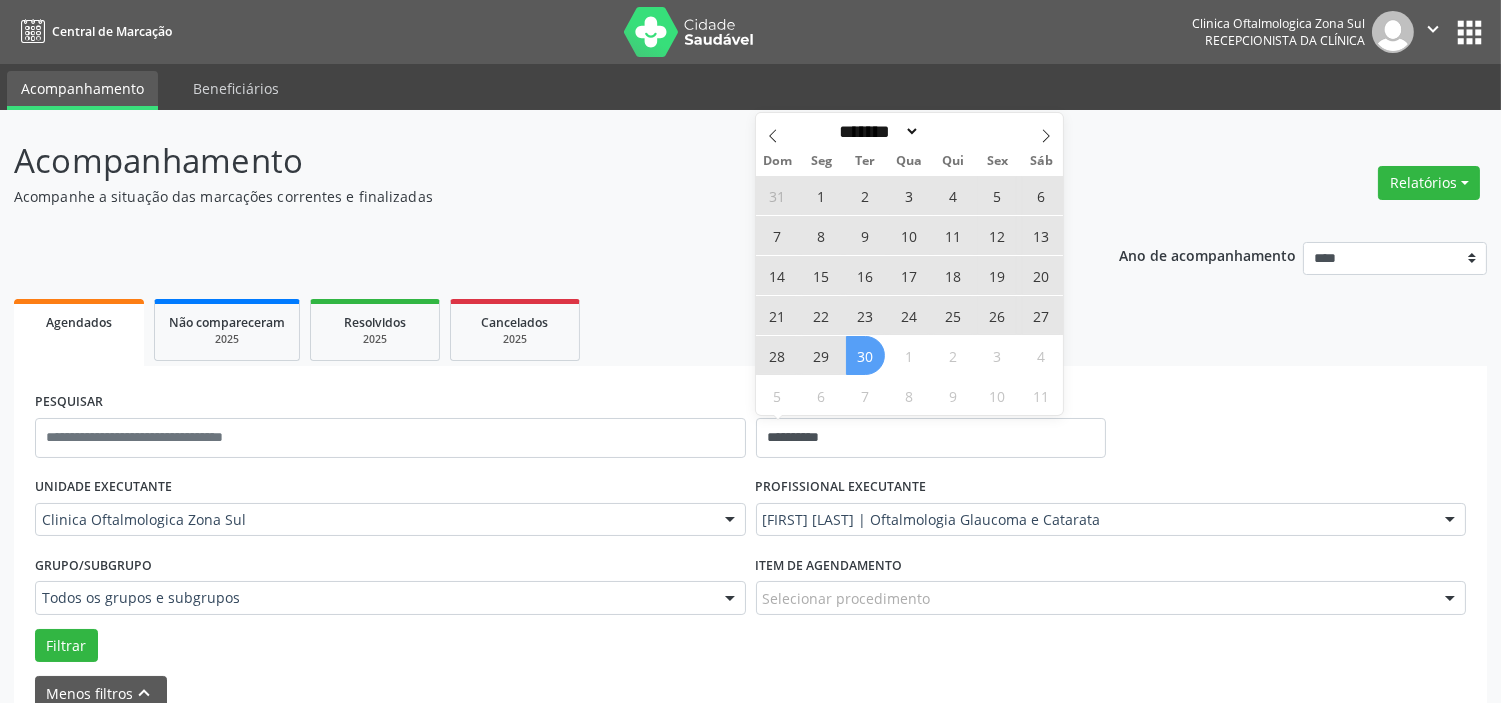 click on "30" at bounding box center (865, 355) 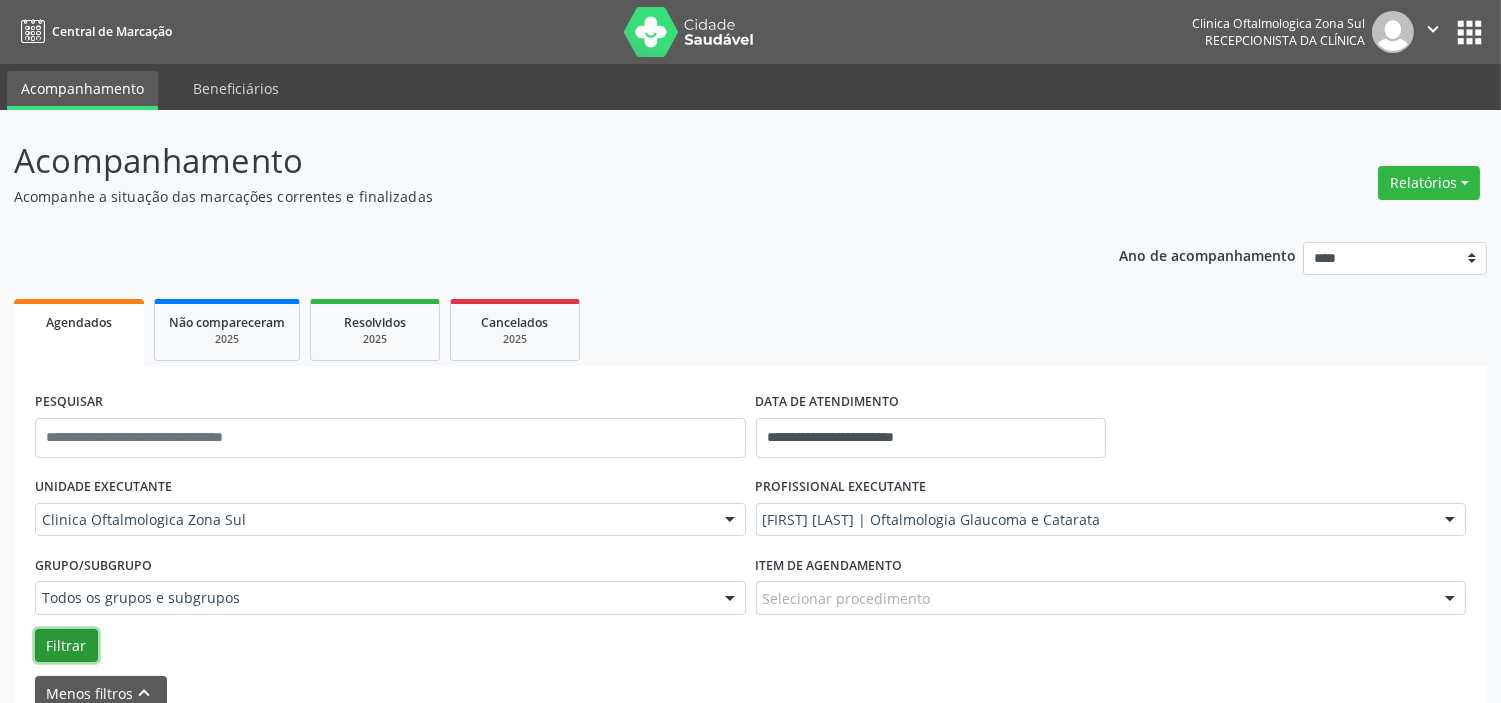 click on "Filtrar" at bounding box center (66, 646) 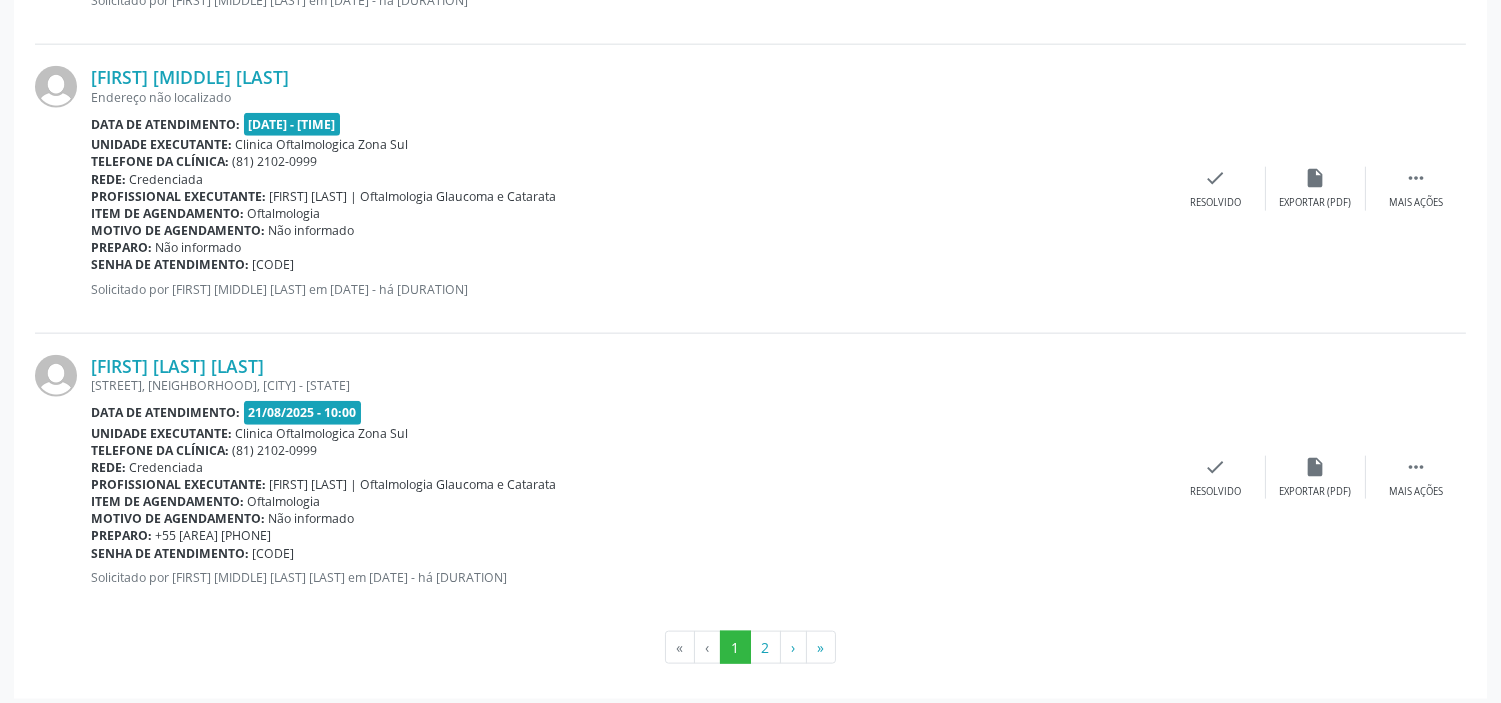 scroll, scrollTop: 4587, scrollLeft: 0, axis: vertical 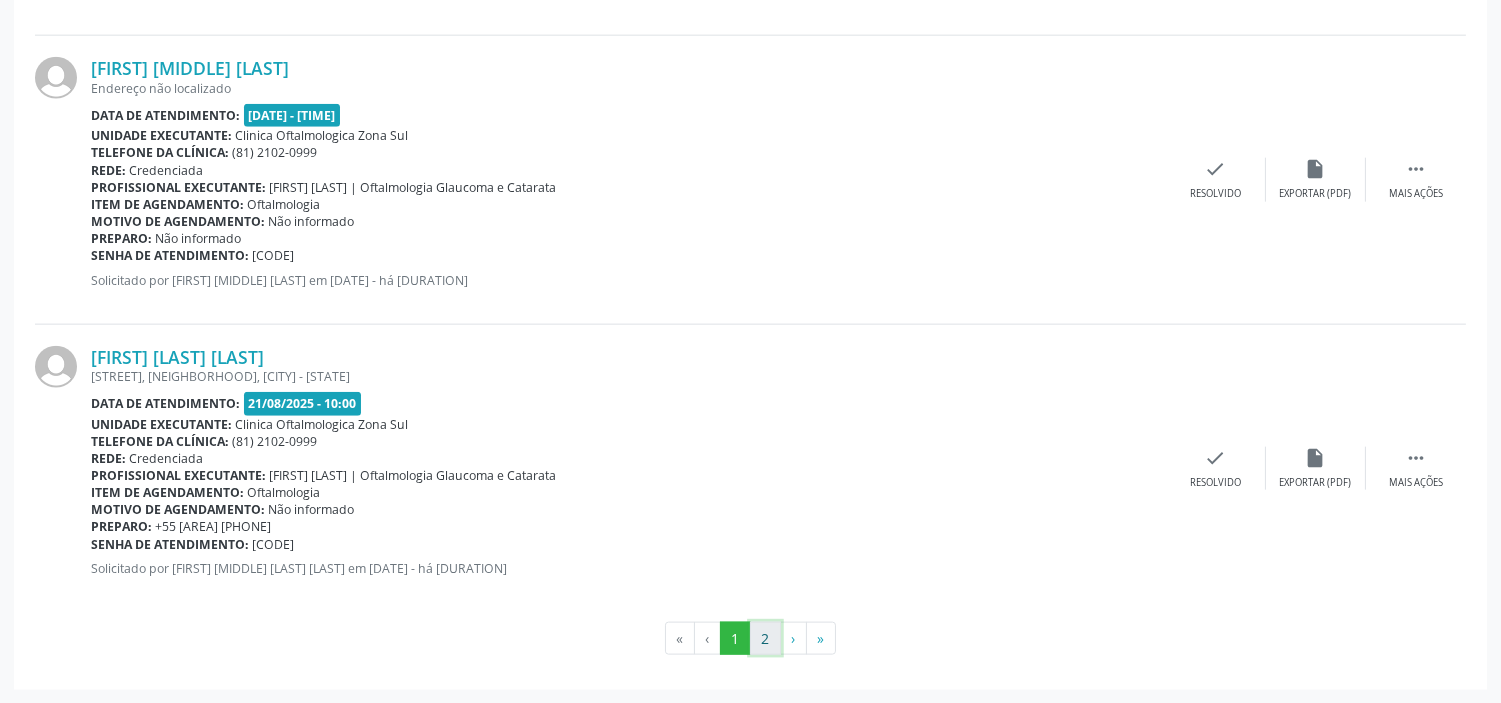 click on "2" at bounding box center [765, 639] 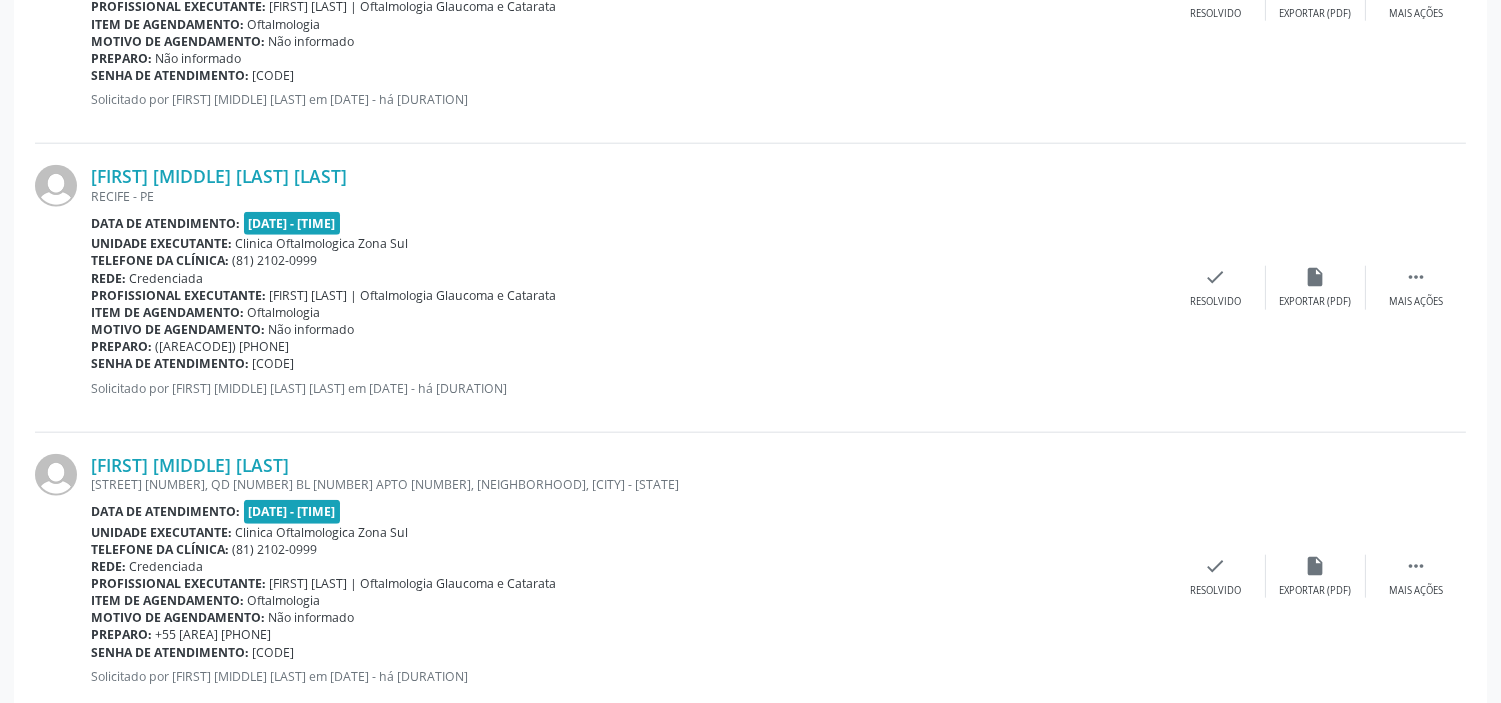 scroll, scrollTop: 4214, scrollLeft: 0, axis: vertical 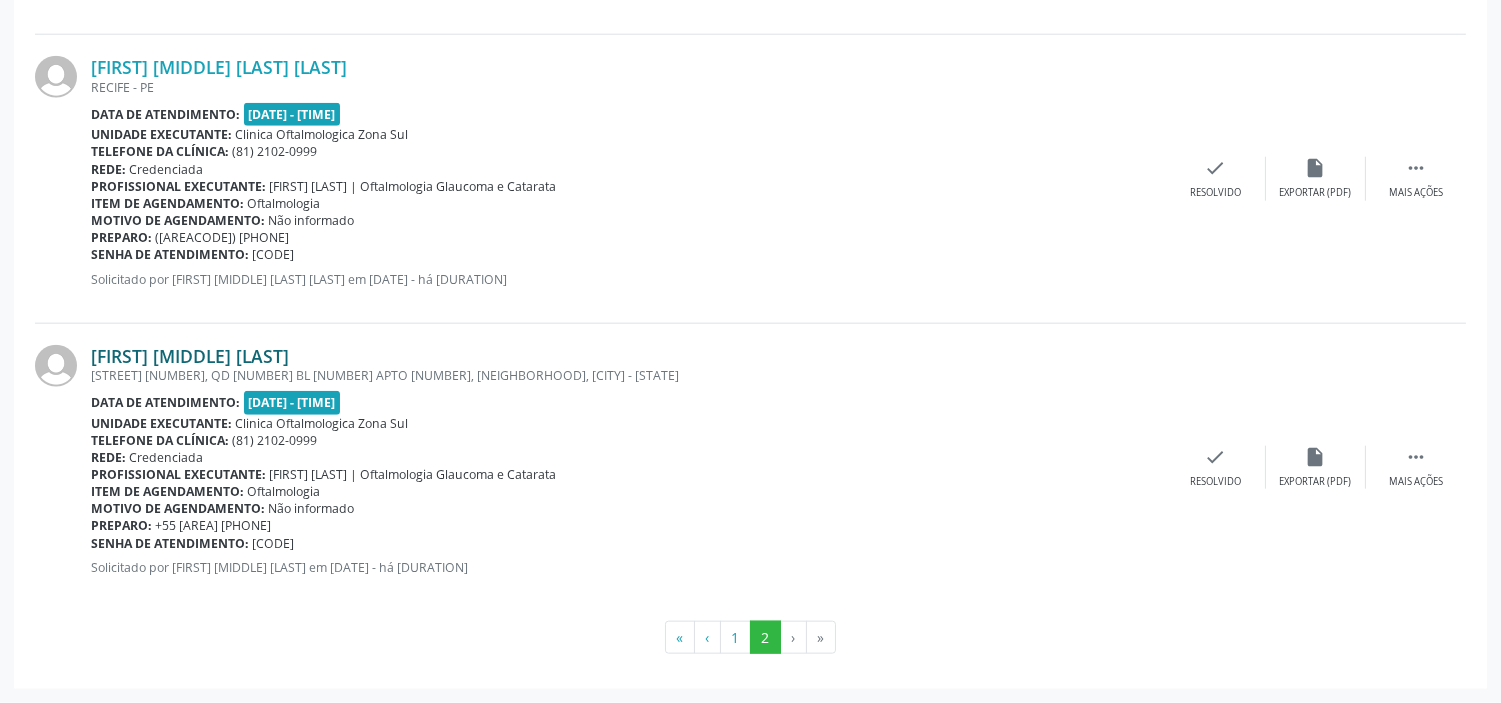 click on "[FIRST] [MIDDLE] [LAST]" at bounding box center (190, 356) 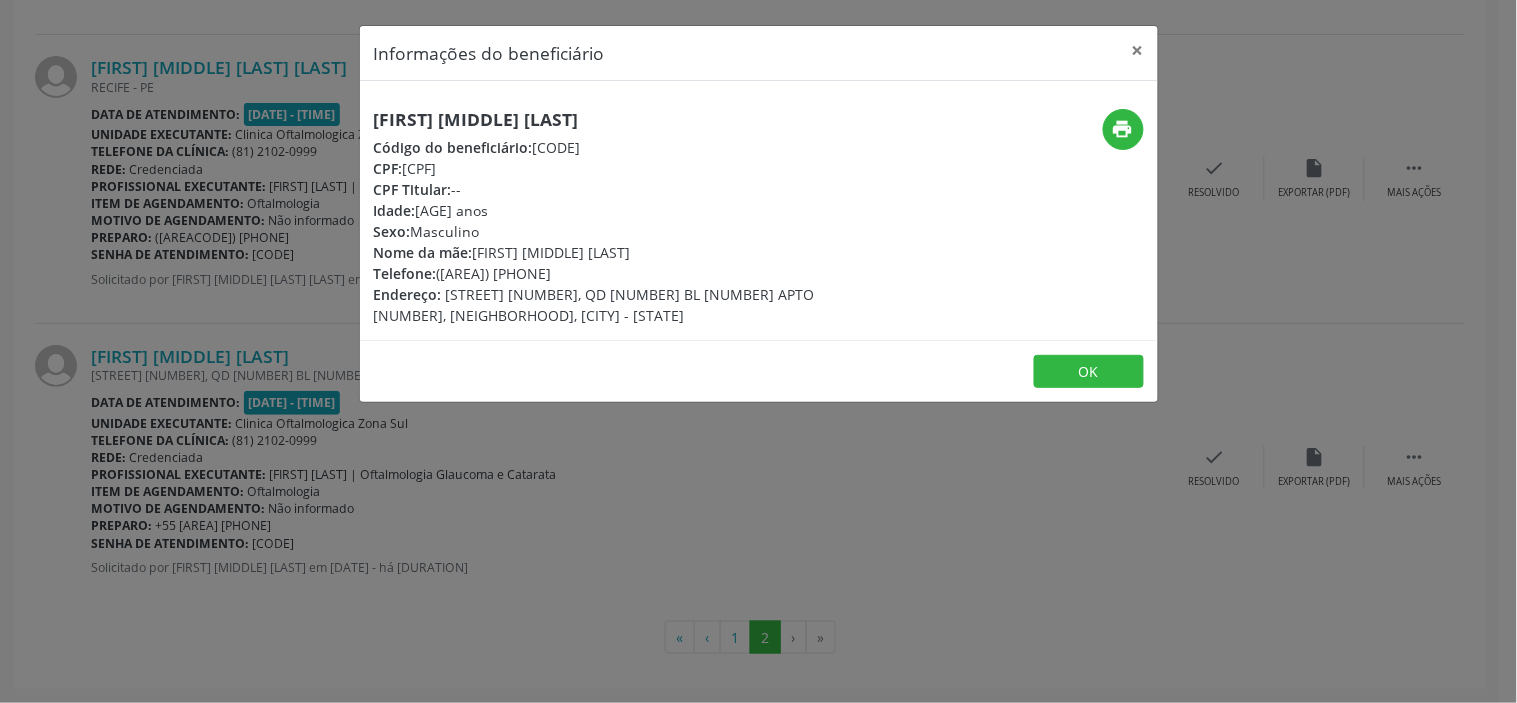 click on "CPF:
[CPF]" at bounding box center (626, 168) 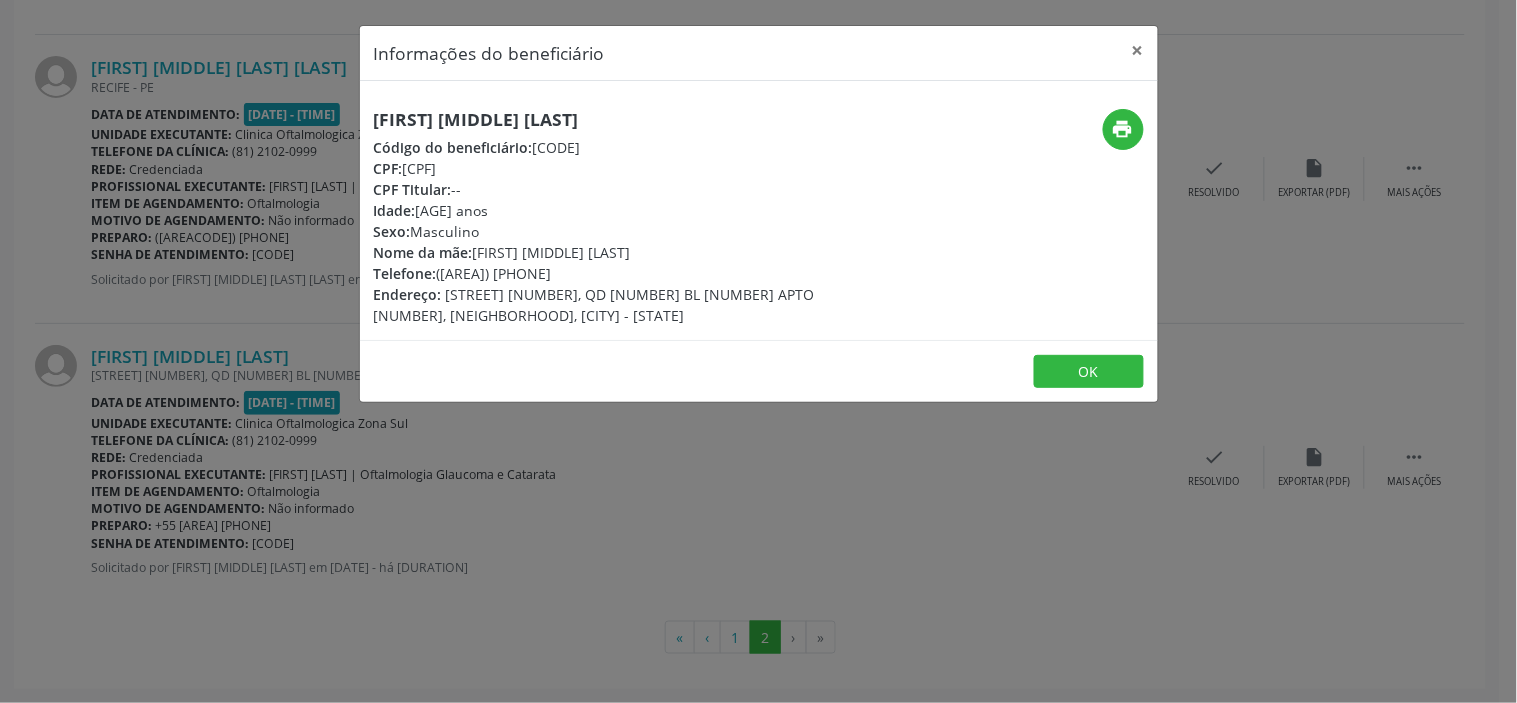 drag, startPoint x: 448, startPoint y: 518, endPoint x: 374, endPoint y: 531, distance: 75.13322 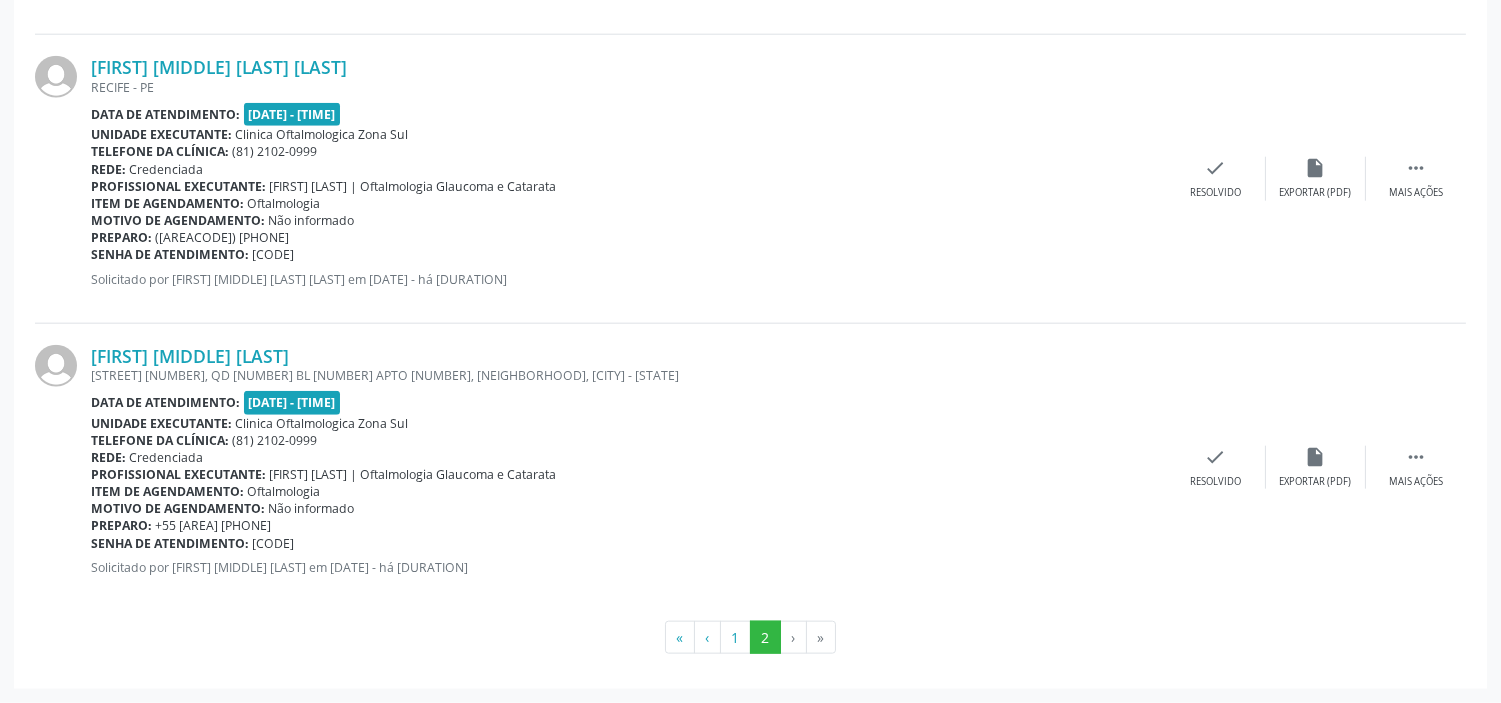 click on "[CODE]" at bounding box center [274, 543] 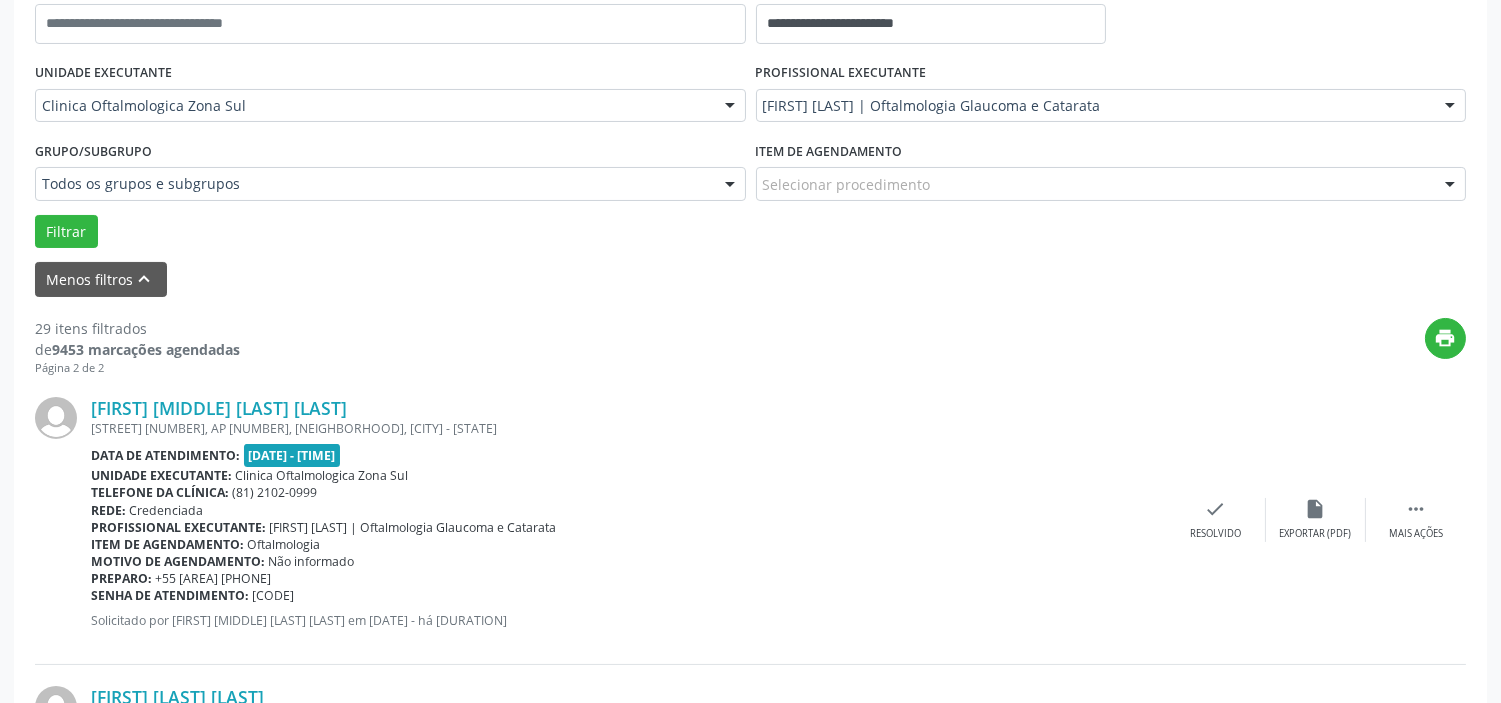 scroll, scrollTop: 0, scrollLeft: 0, axis: both 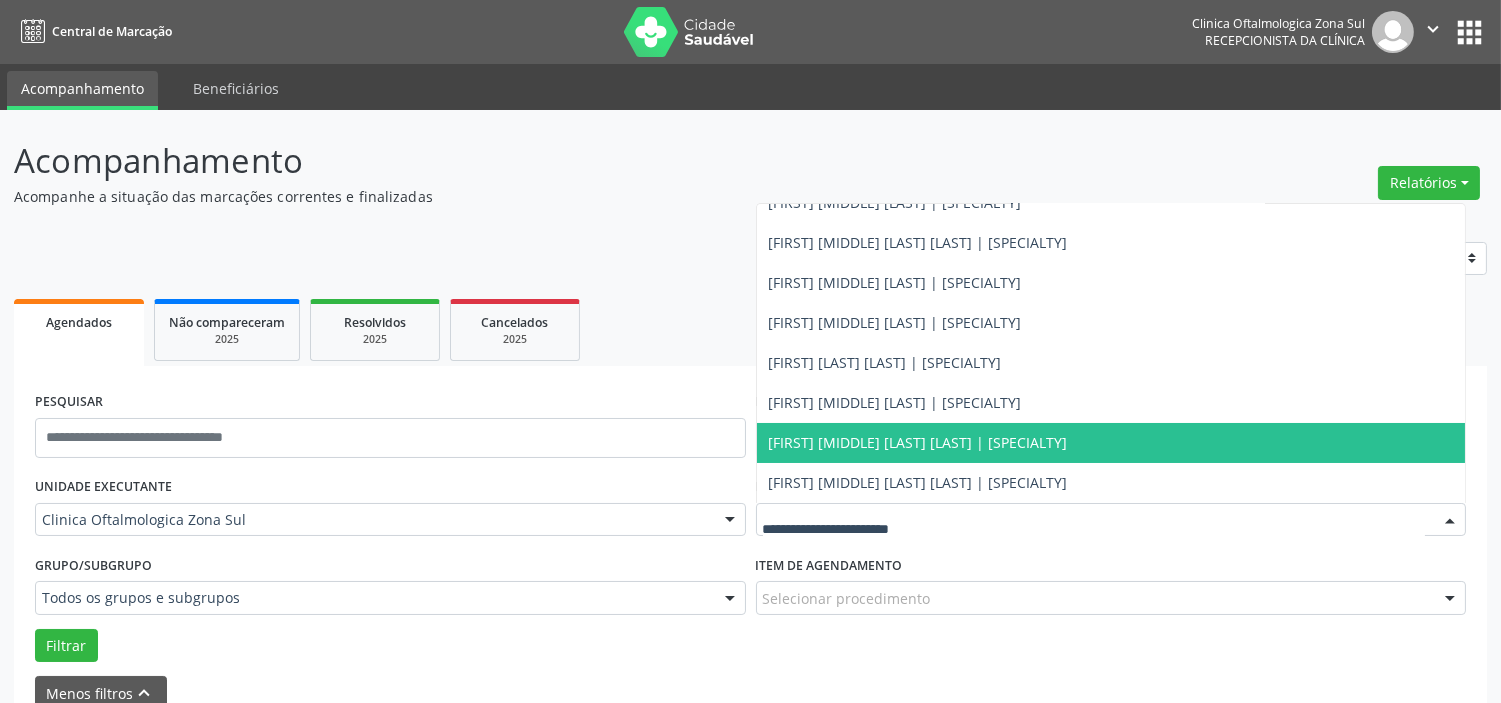 click on "[FIRST] [MIDDLE] [LAST] [LAST] | [SPECIALTY]" at bounding box center (1111, 443) 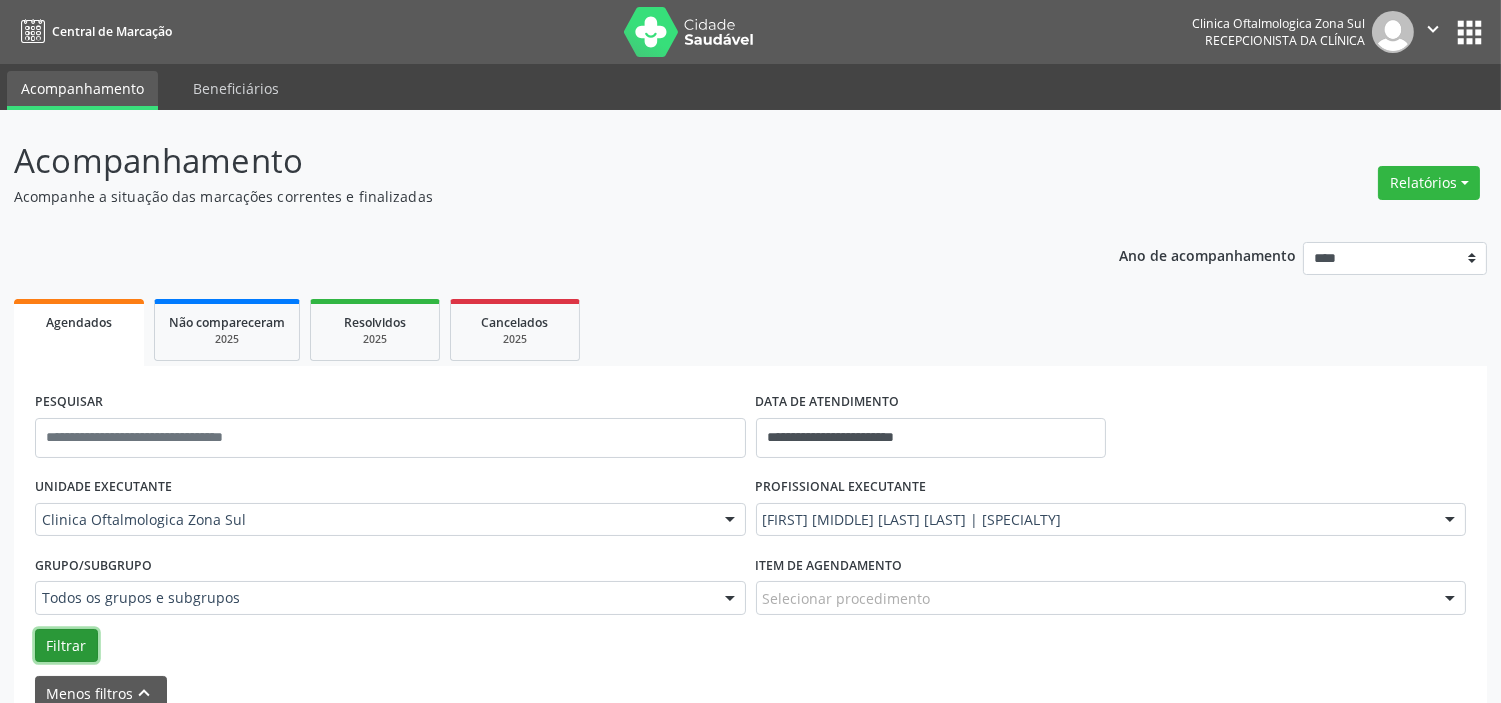 click on "Filtrar" at bounding box center (66, 646) 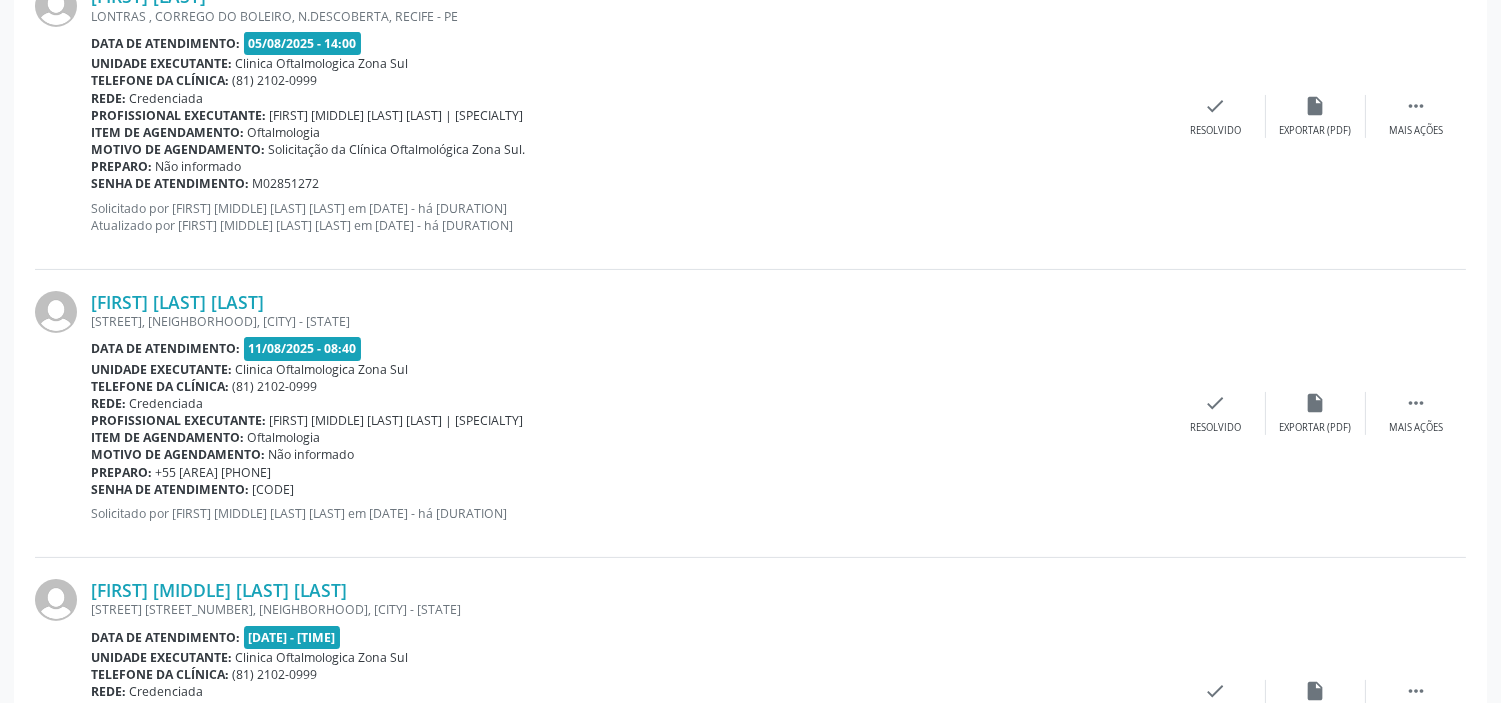 scroll, scrollTop: 818, scrollLeft: 0, axis: vertical 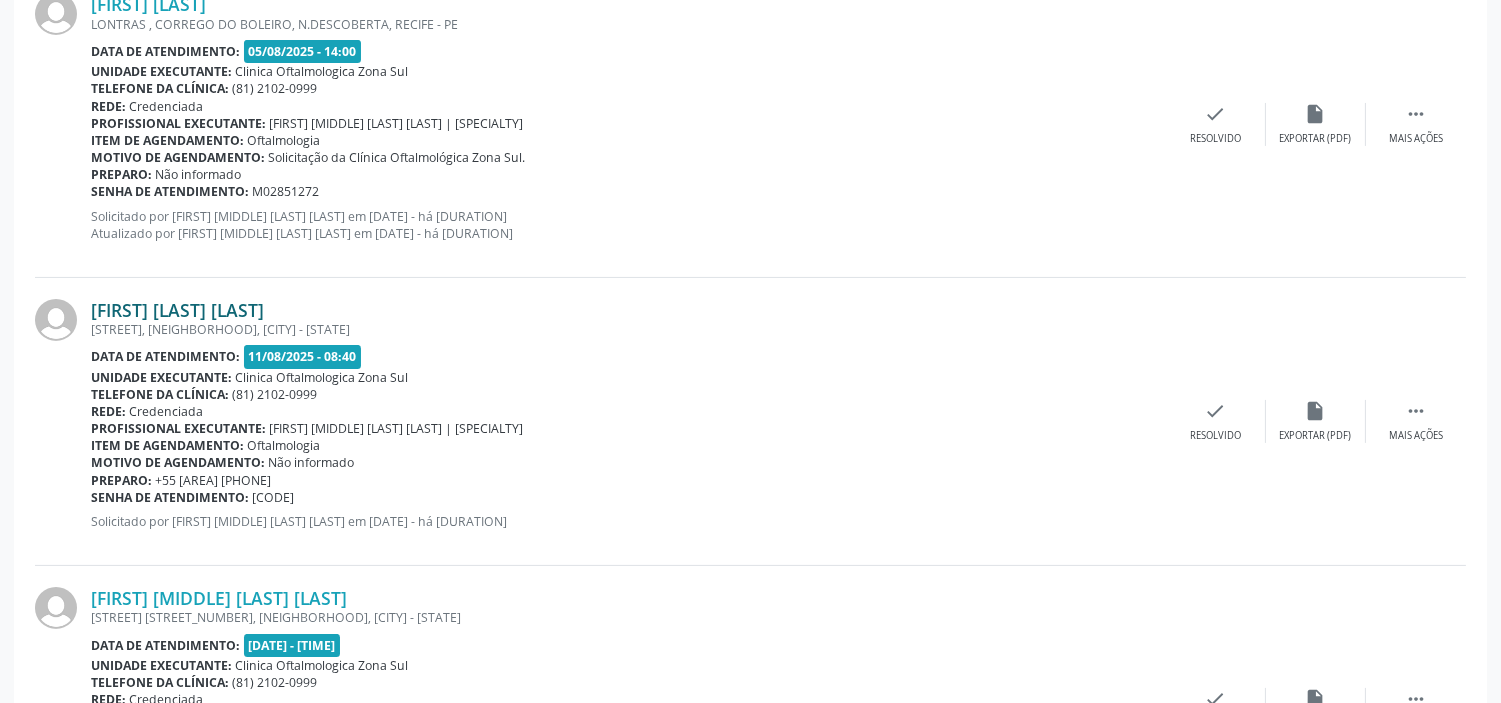 click on "[FIRST] [LAST] [LAST]" at bounding box center (177, 310) 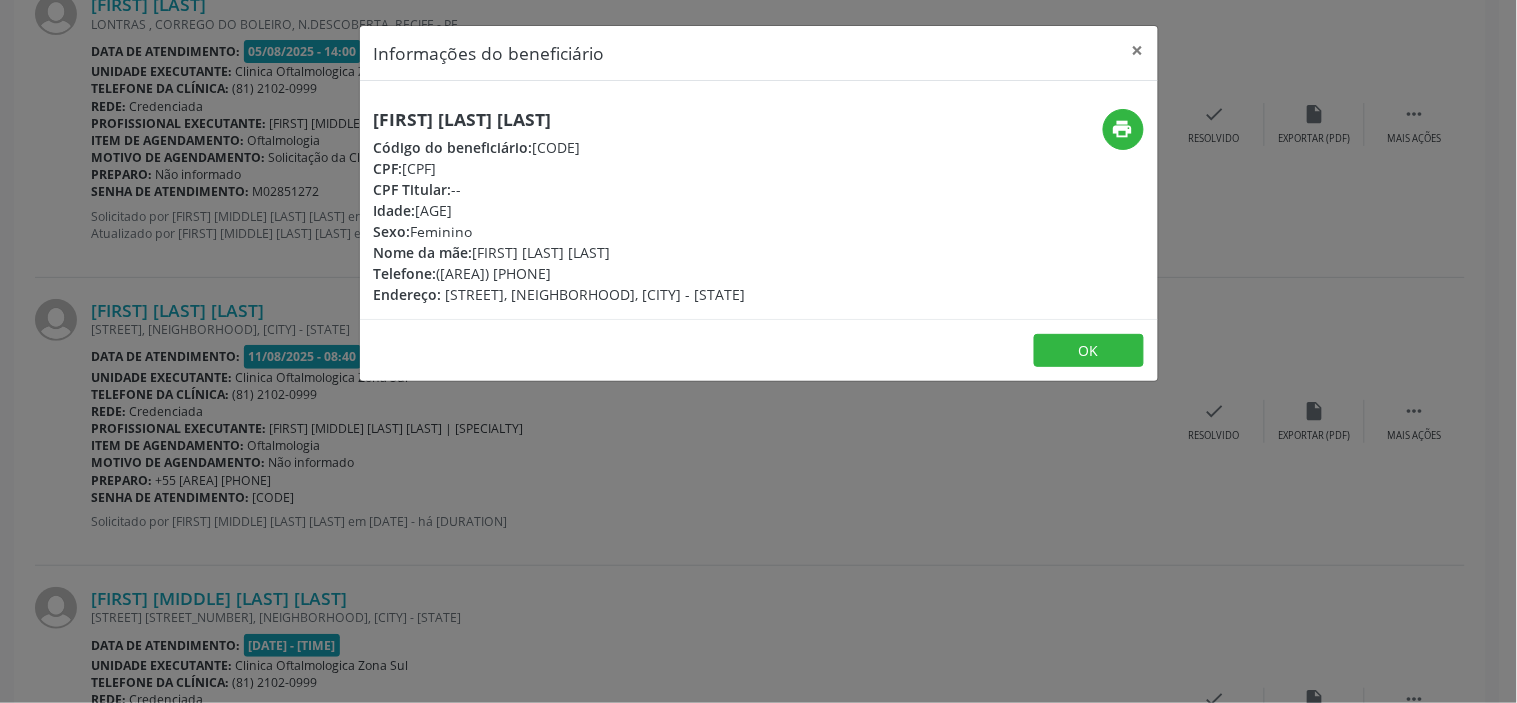 click on "CPF:
[CPF]" at bounding box center [560, 168] 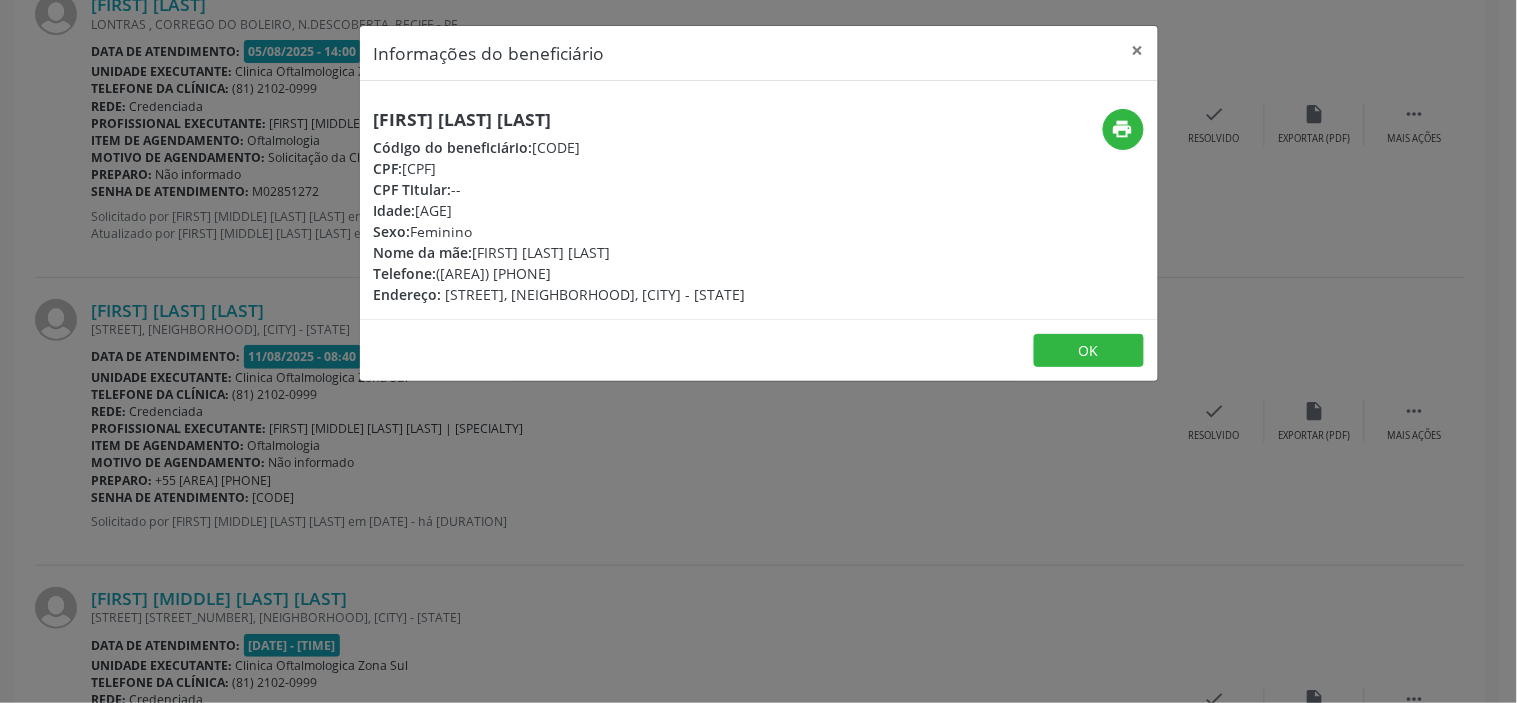 click on "[FIRST] [LAST] [LAST]" at bounding box center [560, 119] 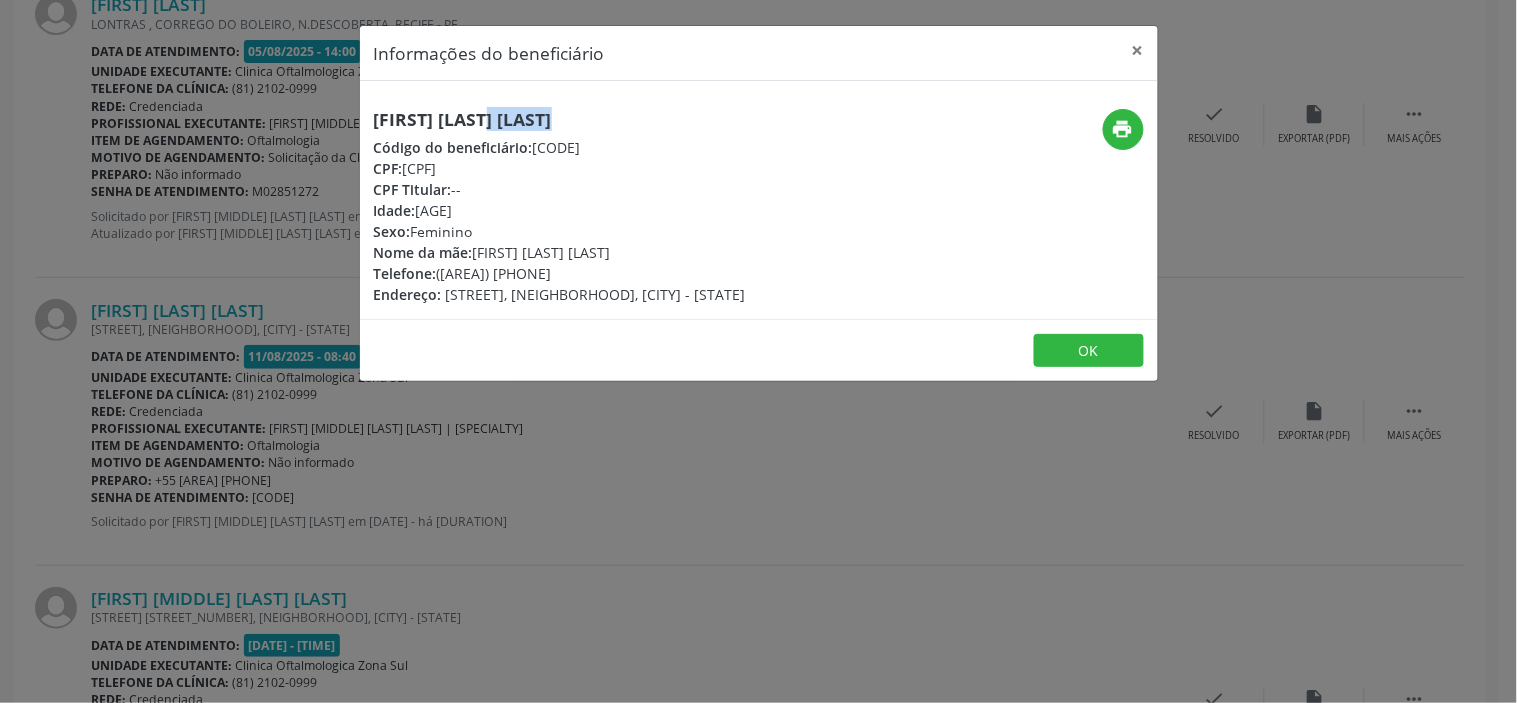 click on "[FIRST] [LAST] [LAST]" at bounding box center (560, 119) 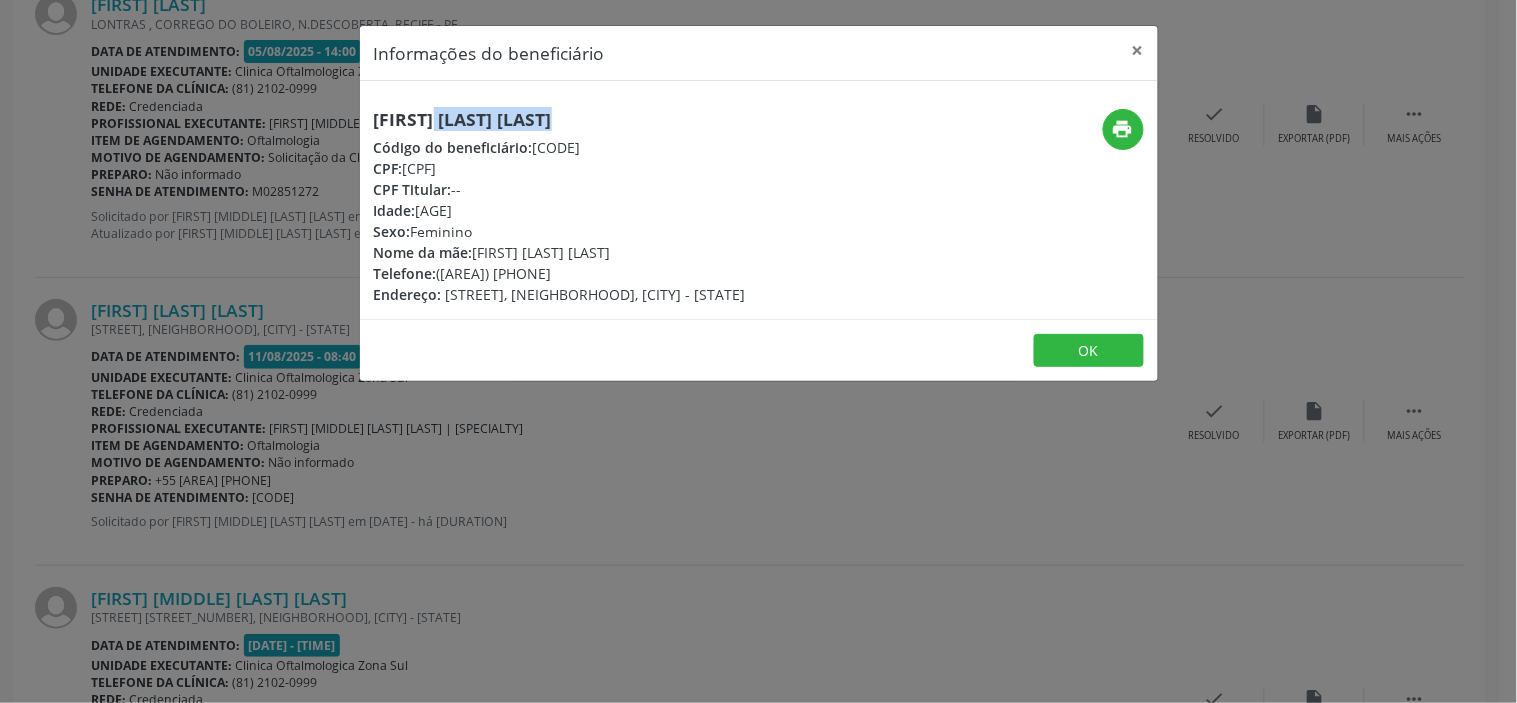 click on "[FIRST] [LAST] [LAST]" at bounding box center (560, 119) 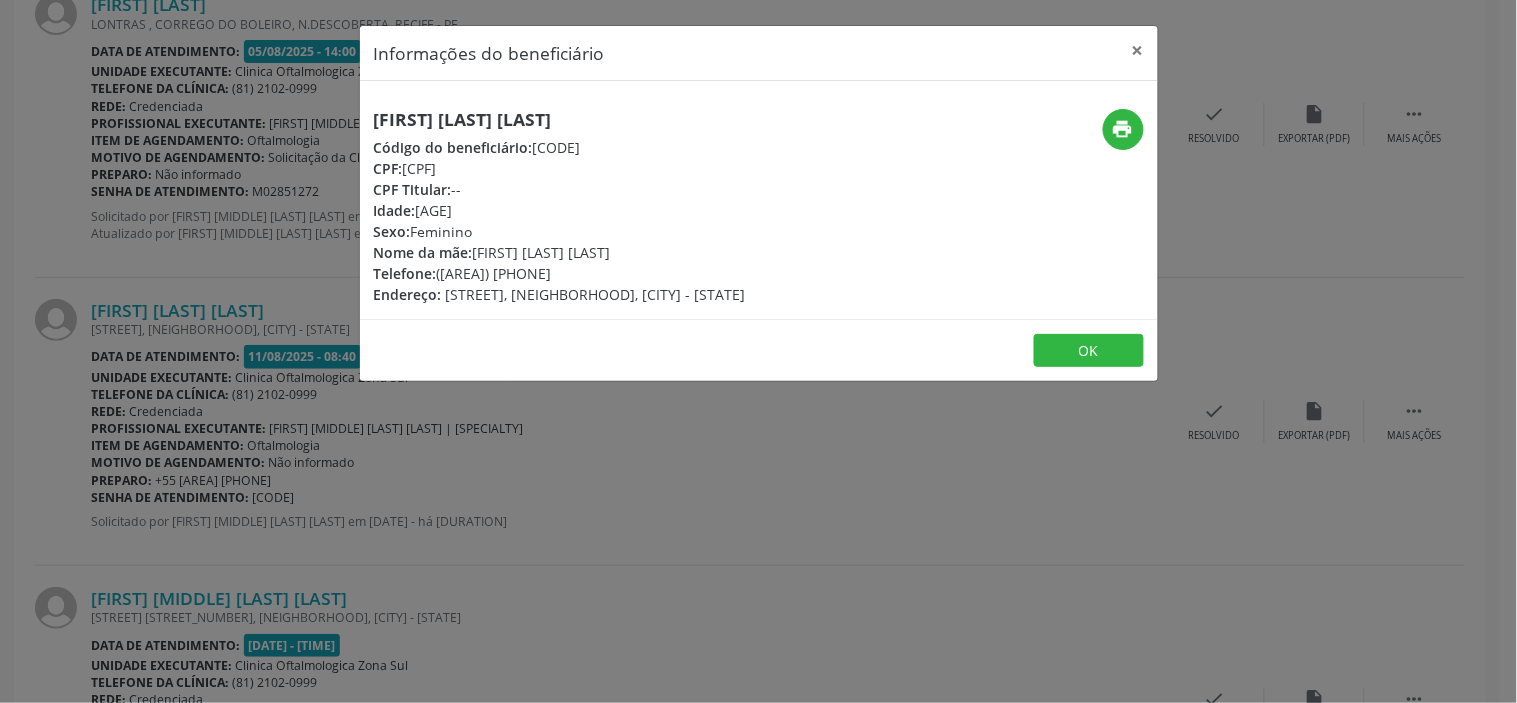click on "CPF:
[CPF]" at bounding box center (560, 168) 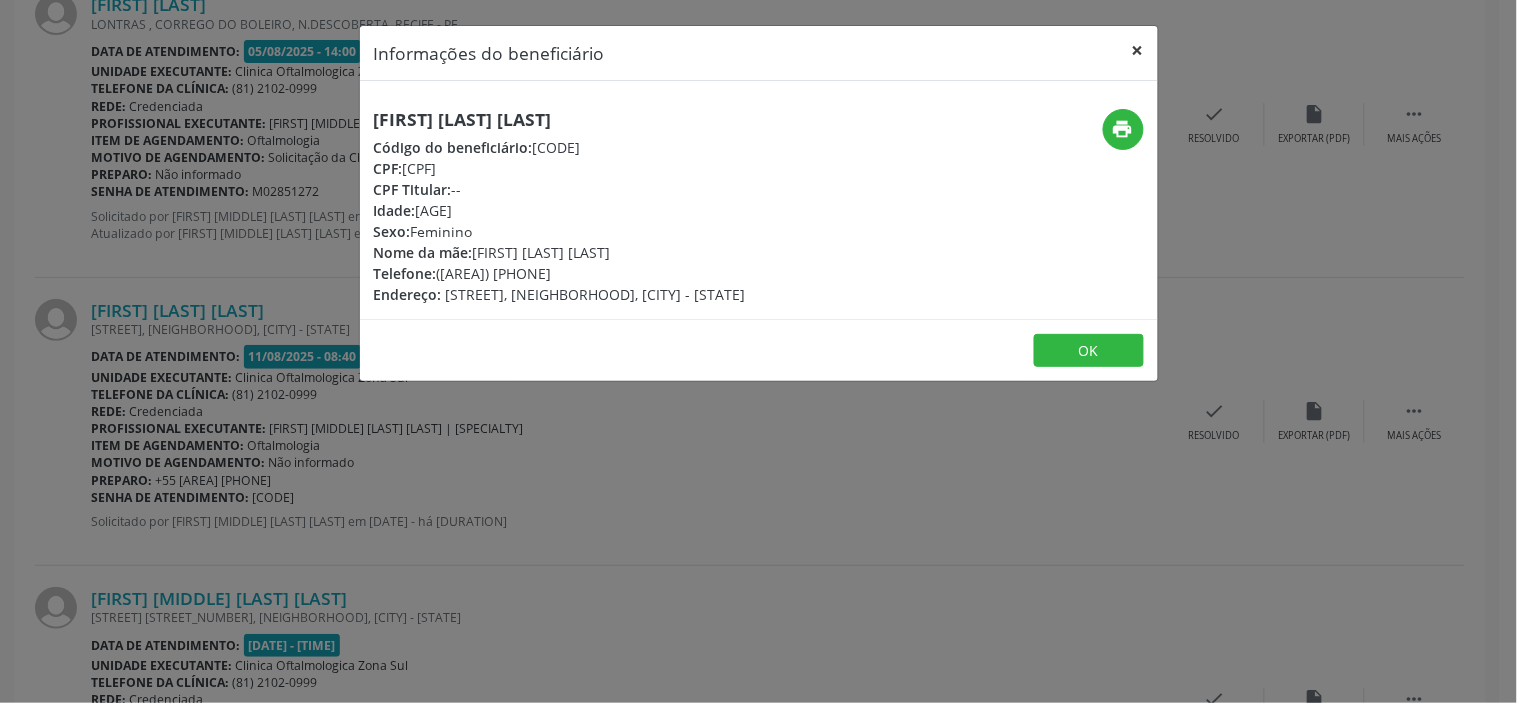 click on "×" at bounding box center [1138, 50] 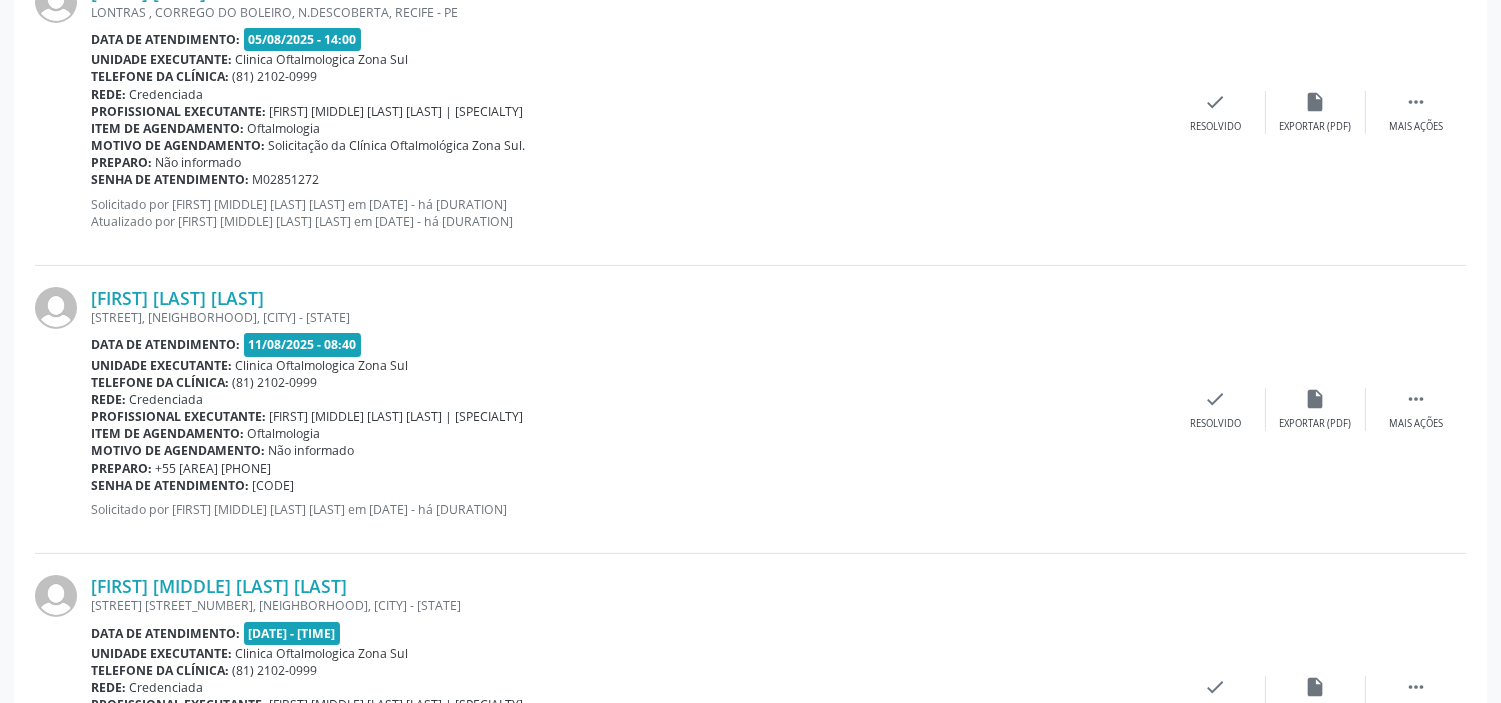 scroll, scrollTop: 596, scrollLeft: 0, axis: vertical 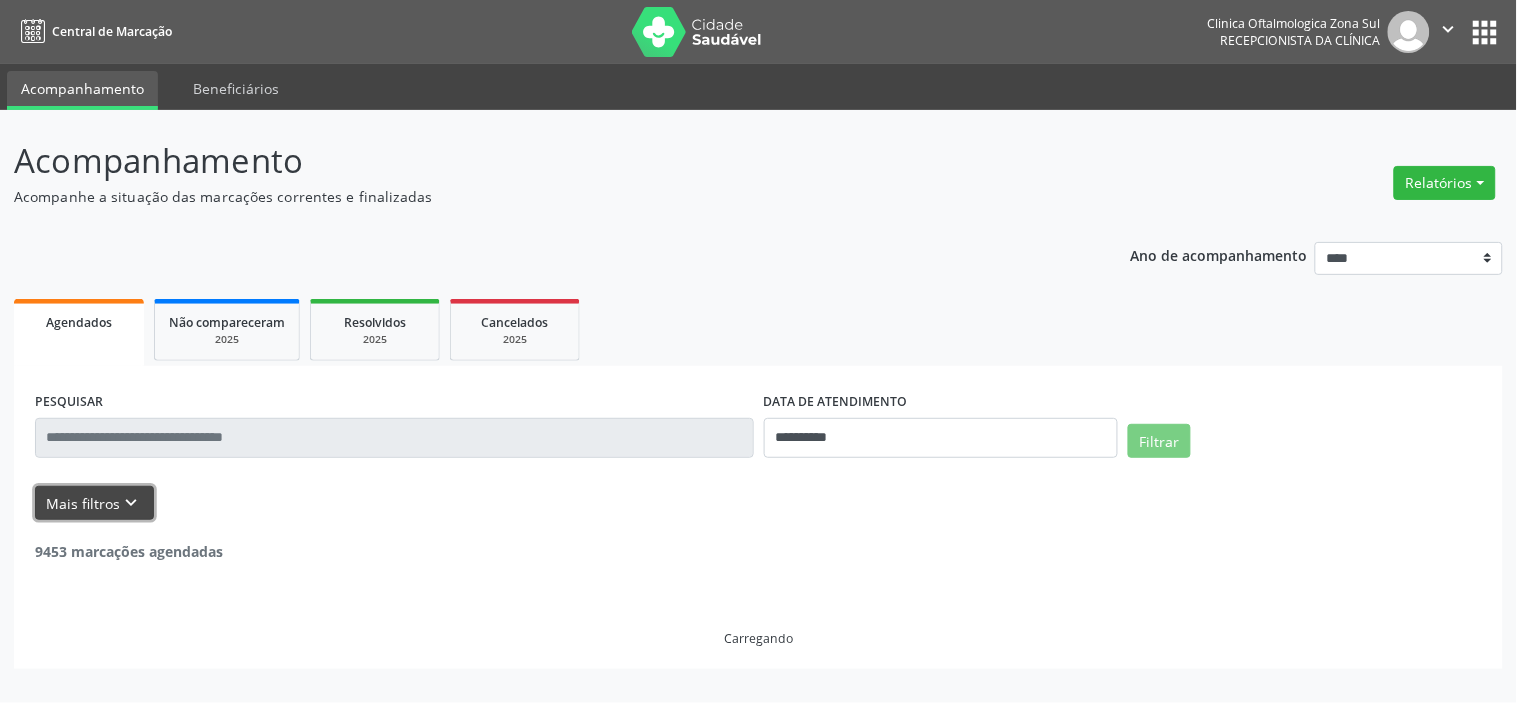 click on "Mais filtros
keyboard_arrow_down" at bounding box center (94, 503) 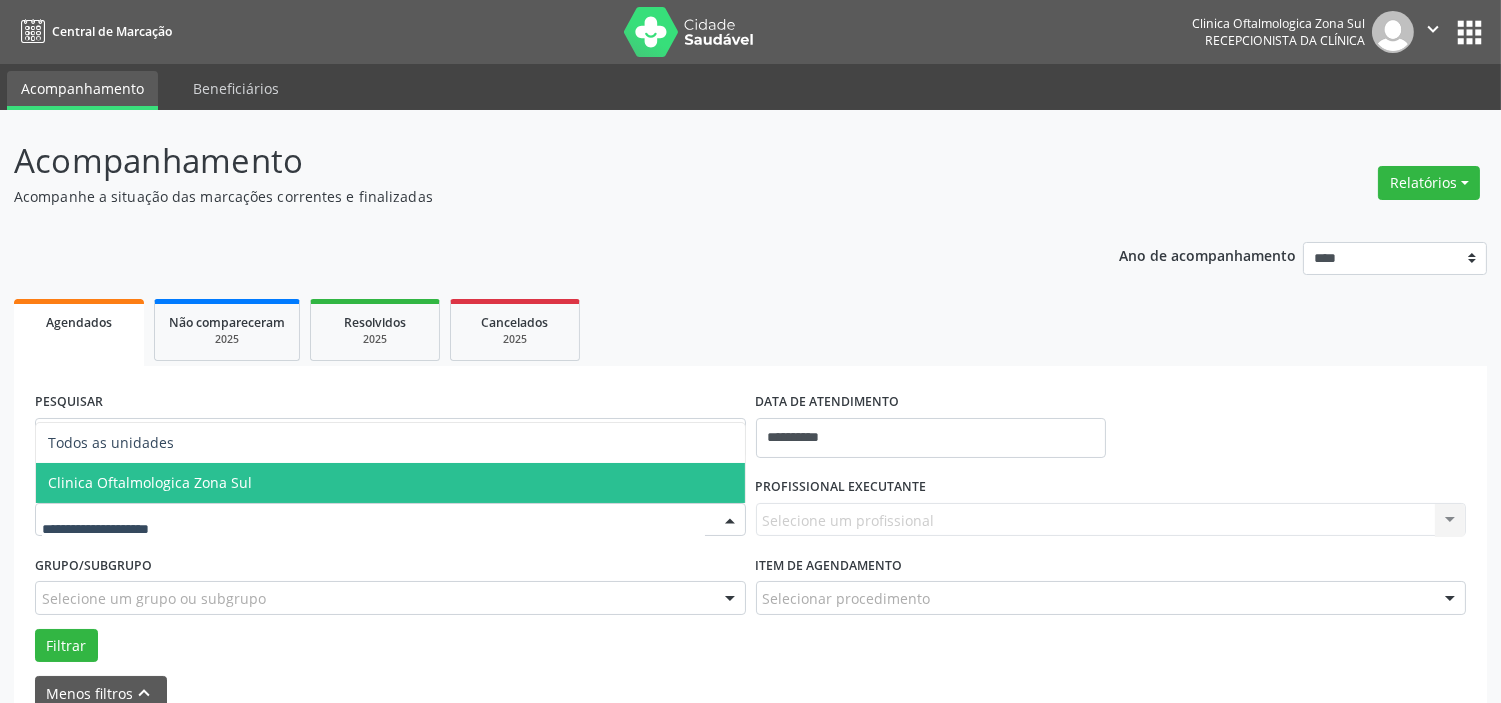 click on "Clinica Oftalmologica Zona Sul" at bounding box center (390, 483) 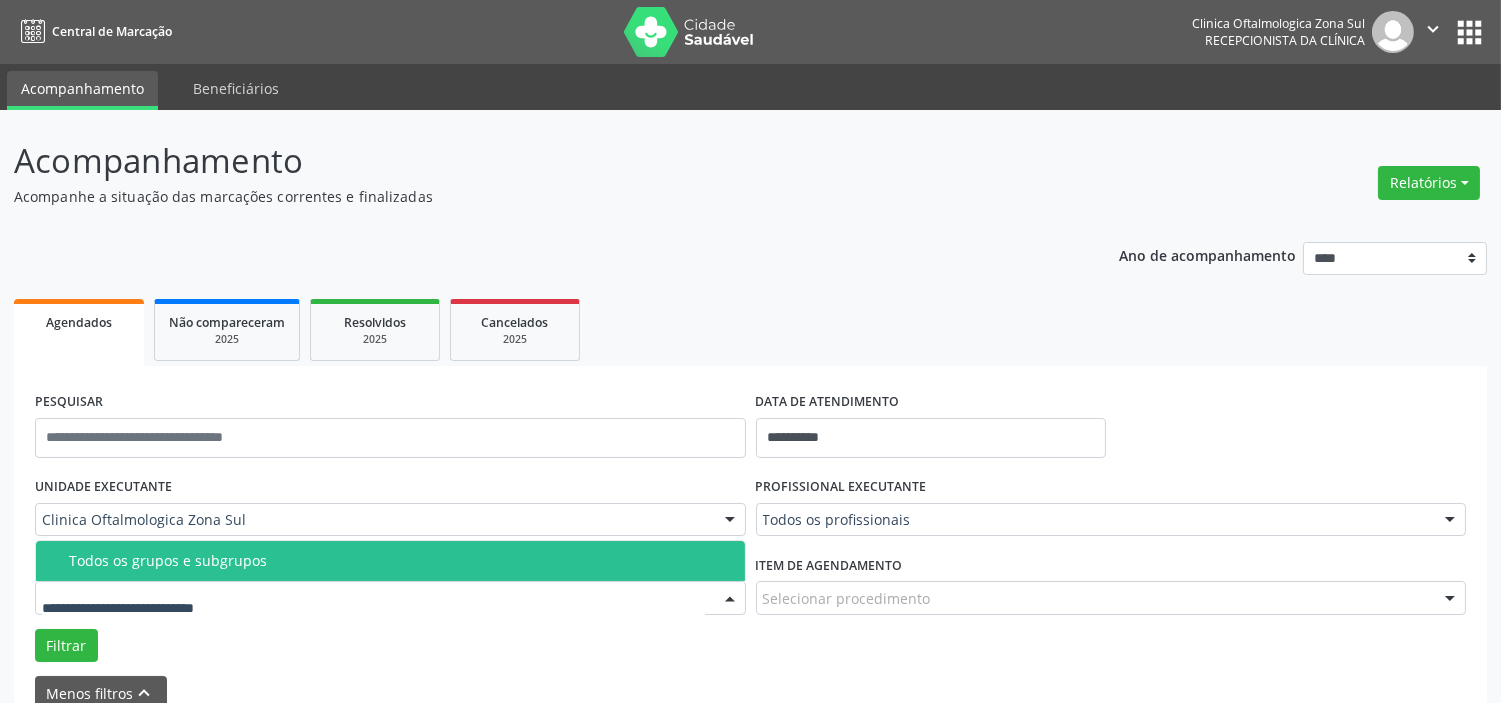 drag, startPoint x: 263, startPoint y: 562, endPoint x: 571, endPoint y: 526, distance: 310.09677 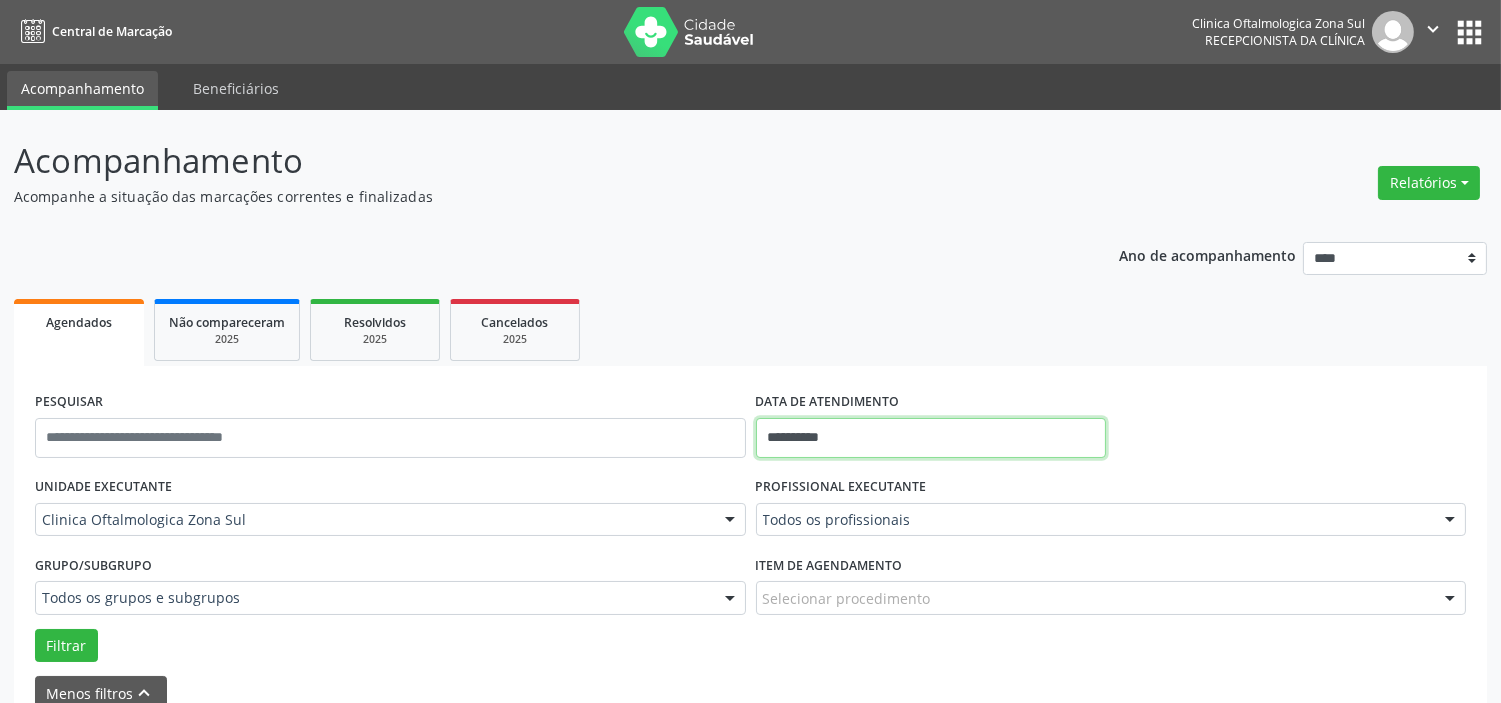 drag, startPoint x: 862, startPoint y: 437, endPoint x: 875, endPoint y: 415, distance: 25.553865 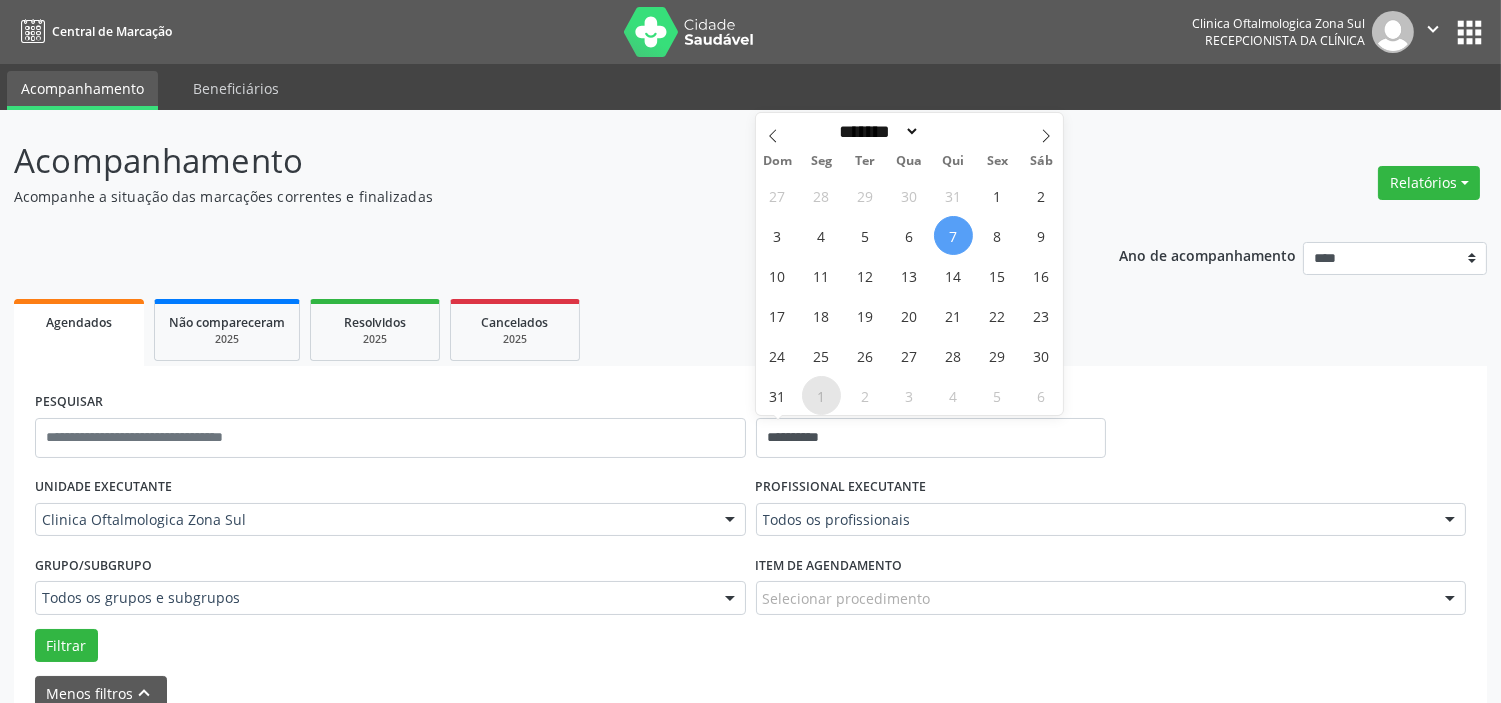 click on "1" at bounding box center (821, 395) 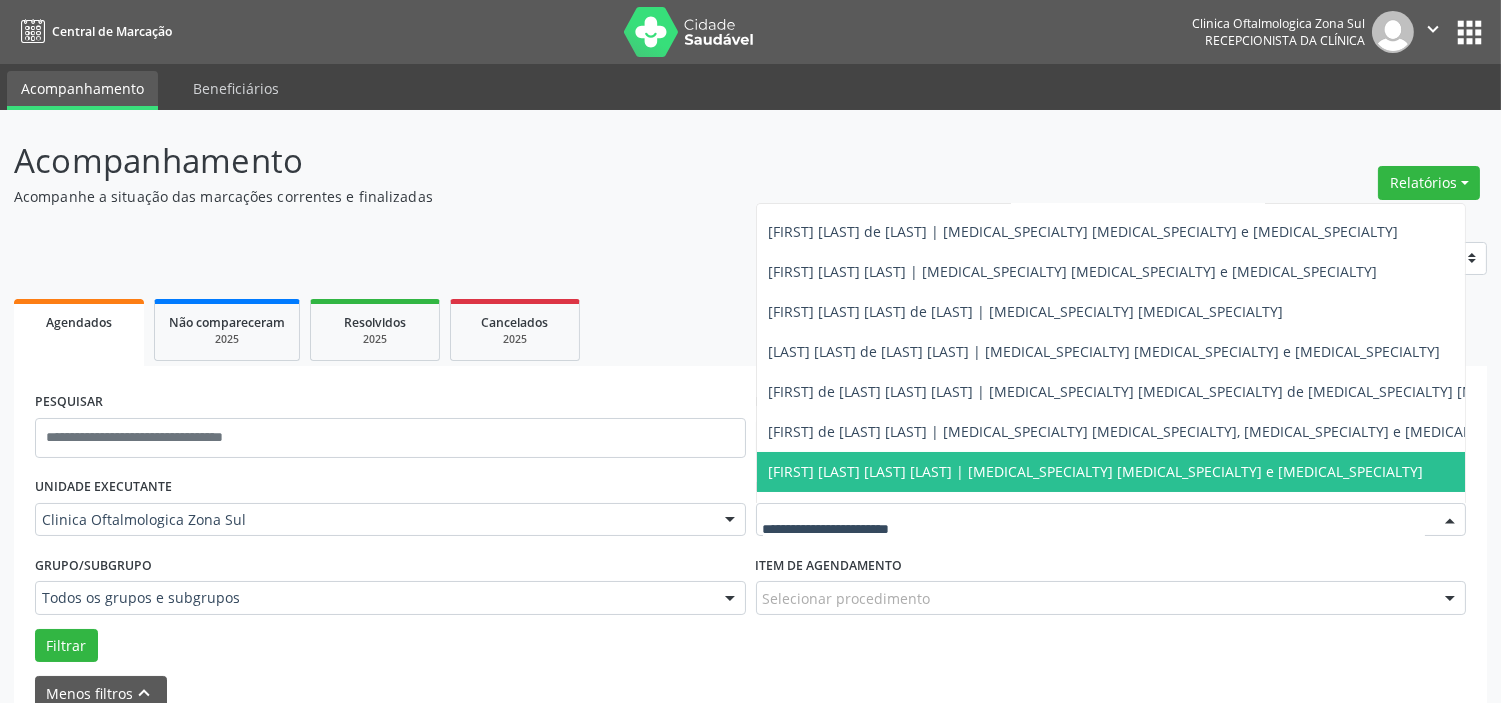 scroll, scrollTop: 111, scrollLeft: 0, axis: vertical 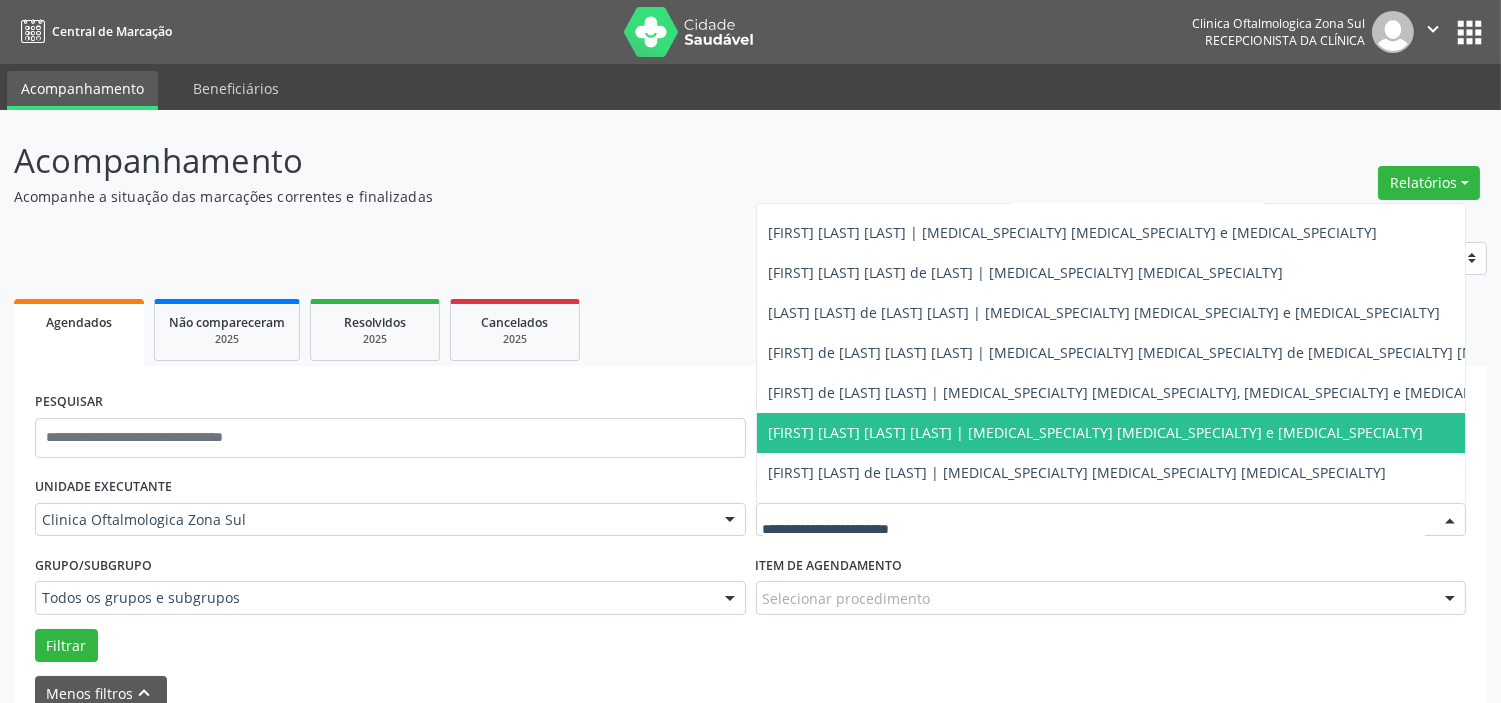 click on "[FIRST] [LAST] [LAST] | [SPECIALTY]" at bounding box center [1096, 432] 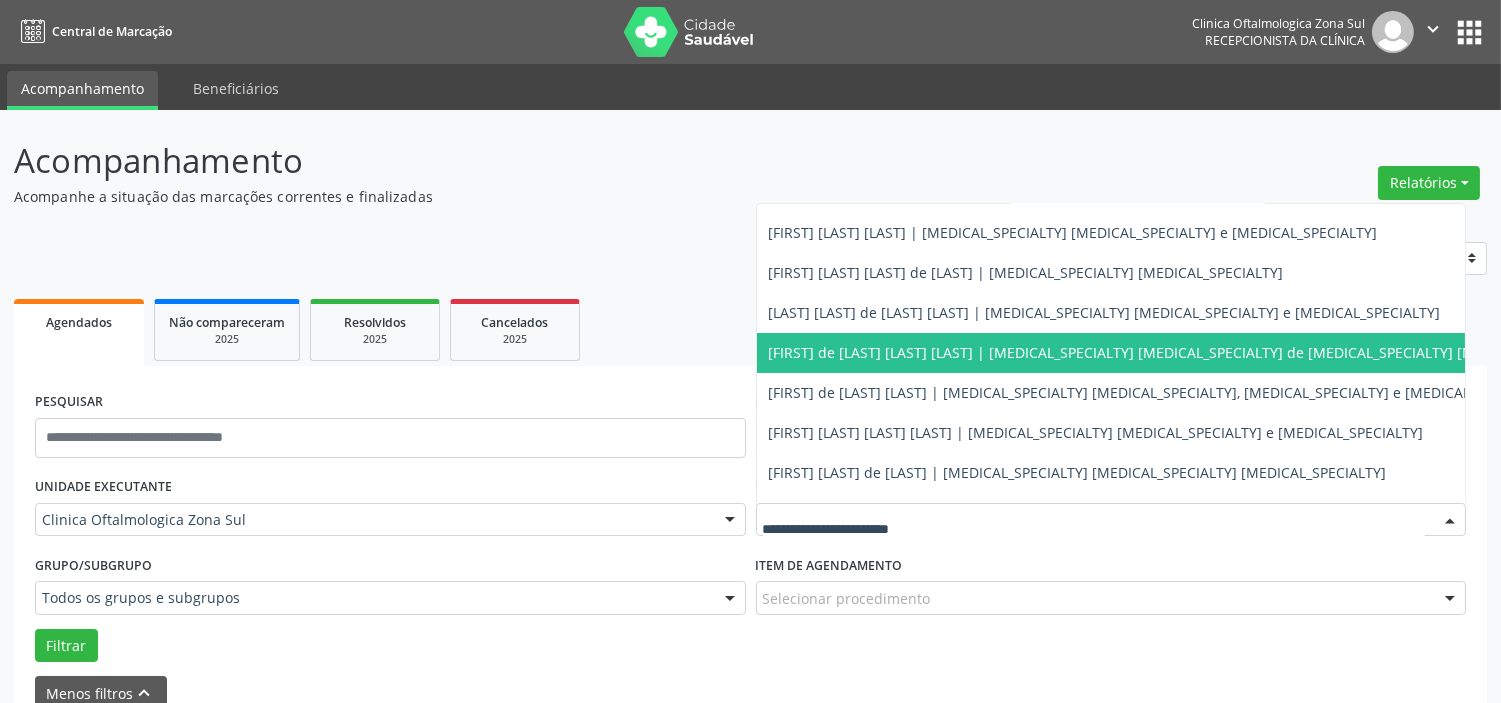 scroll, scrollTop: 181, scrollLeft: 0, axis: vertical 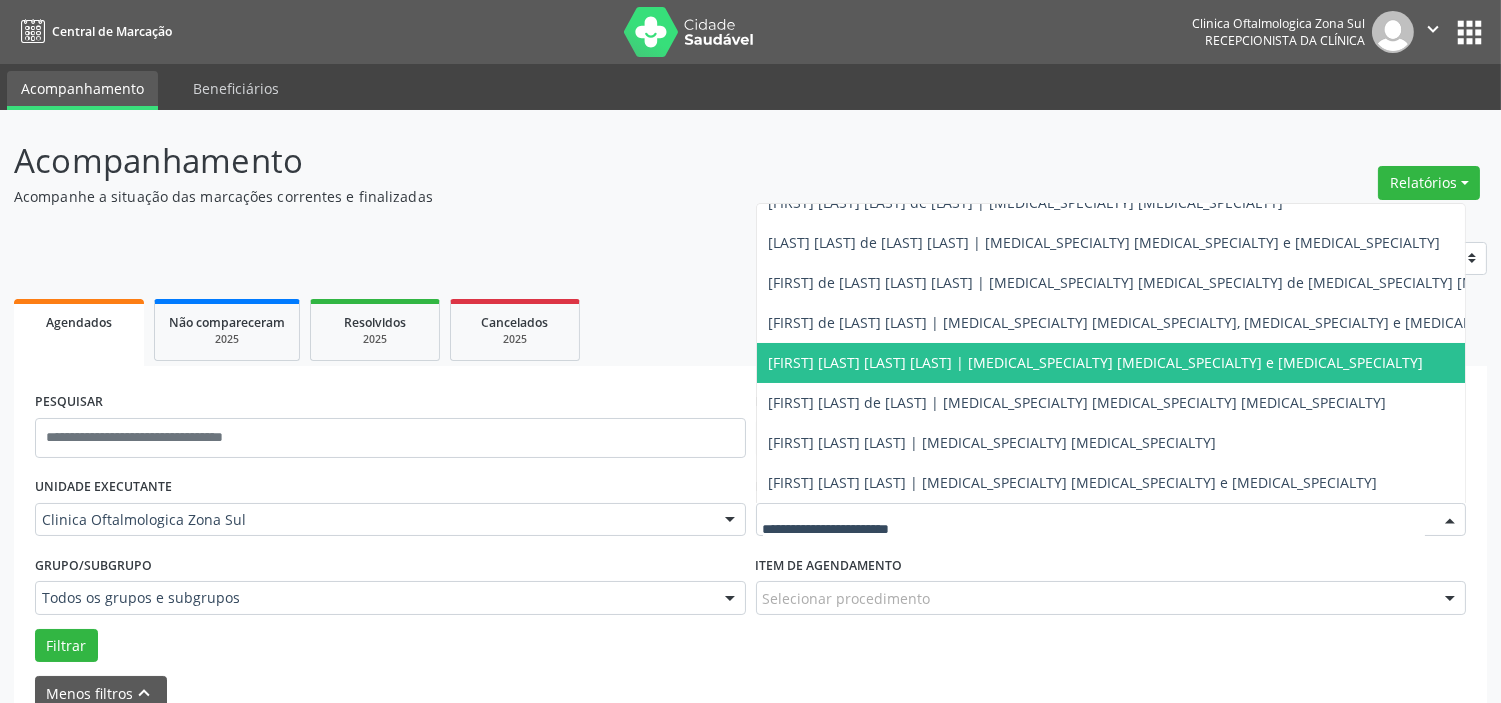 click on "[FIRST] [LAST] [LAST] | [SPECIALTY]" at bounding box center (1096, 362) 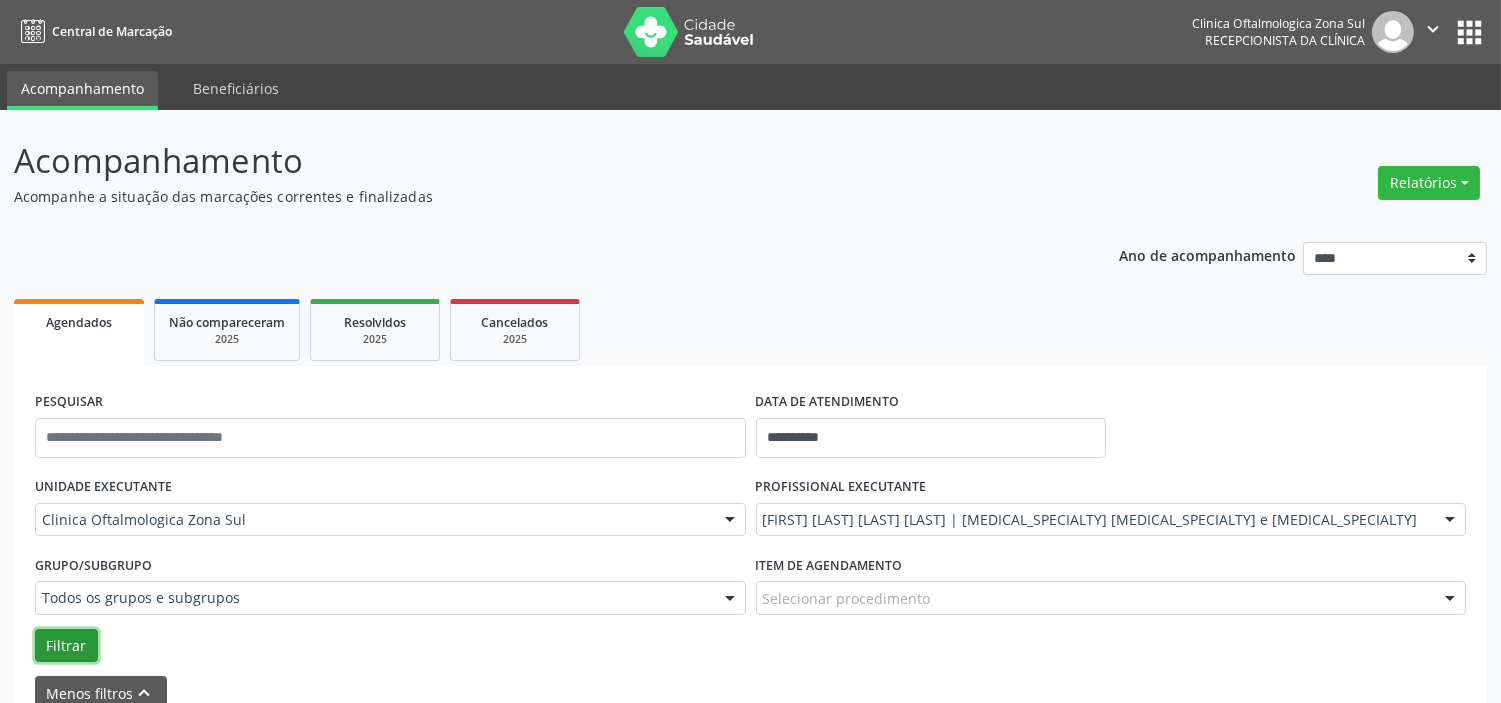 click on "Filtrar" at bounding box center (66, 646) 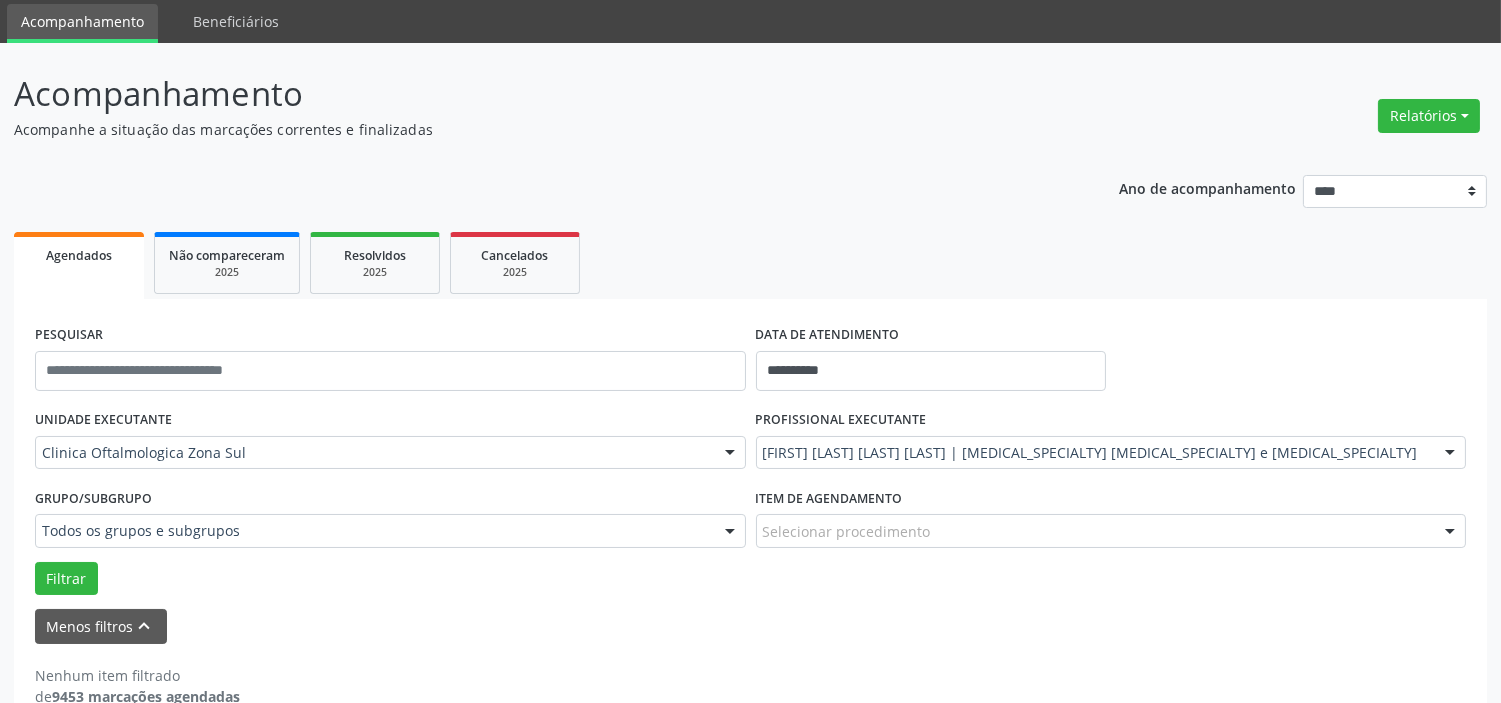 scroll, scrollTop: 104, scrollLeft: 0, axis: vertical 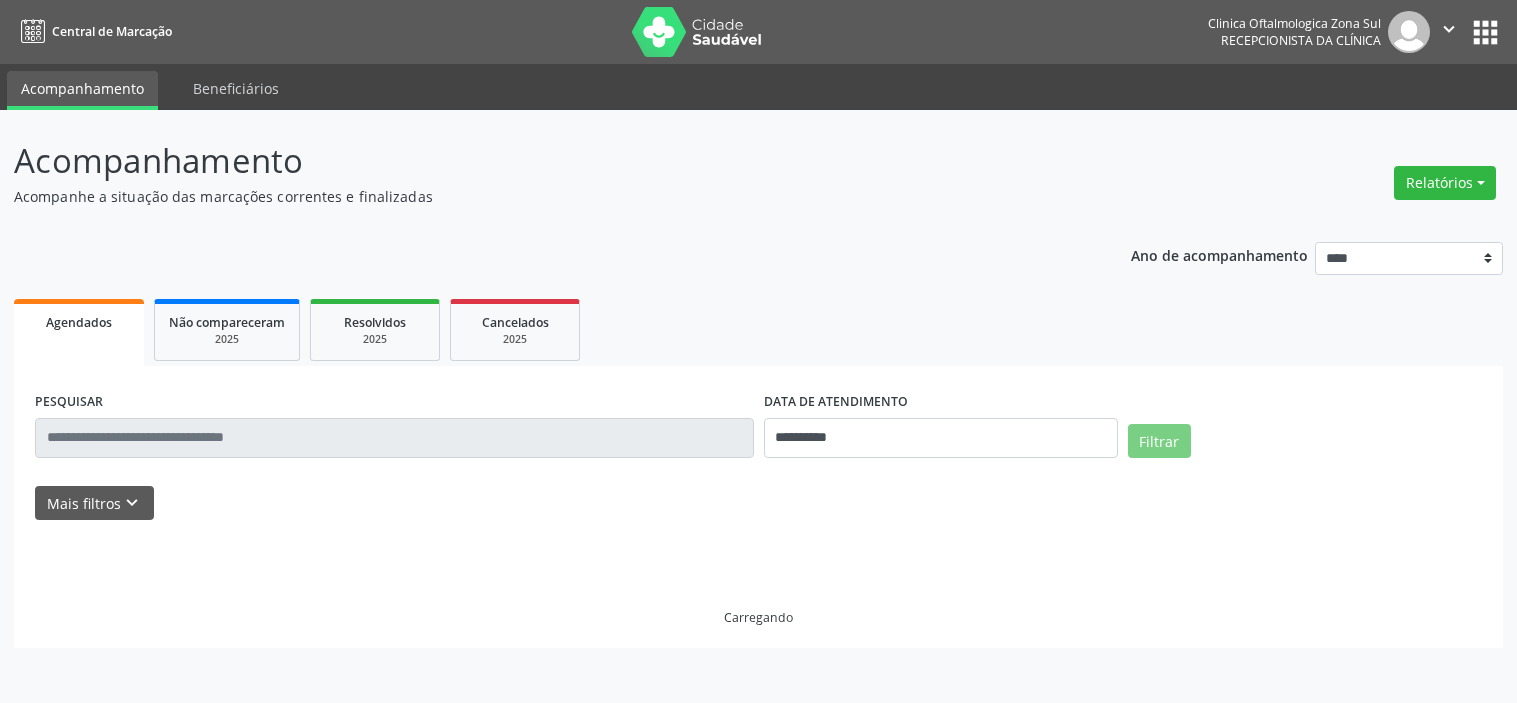 select on "*" 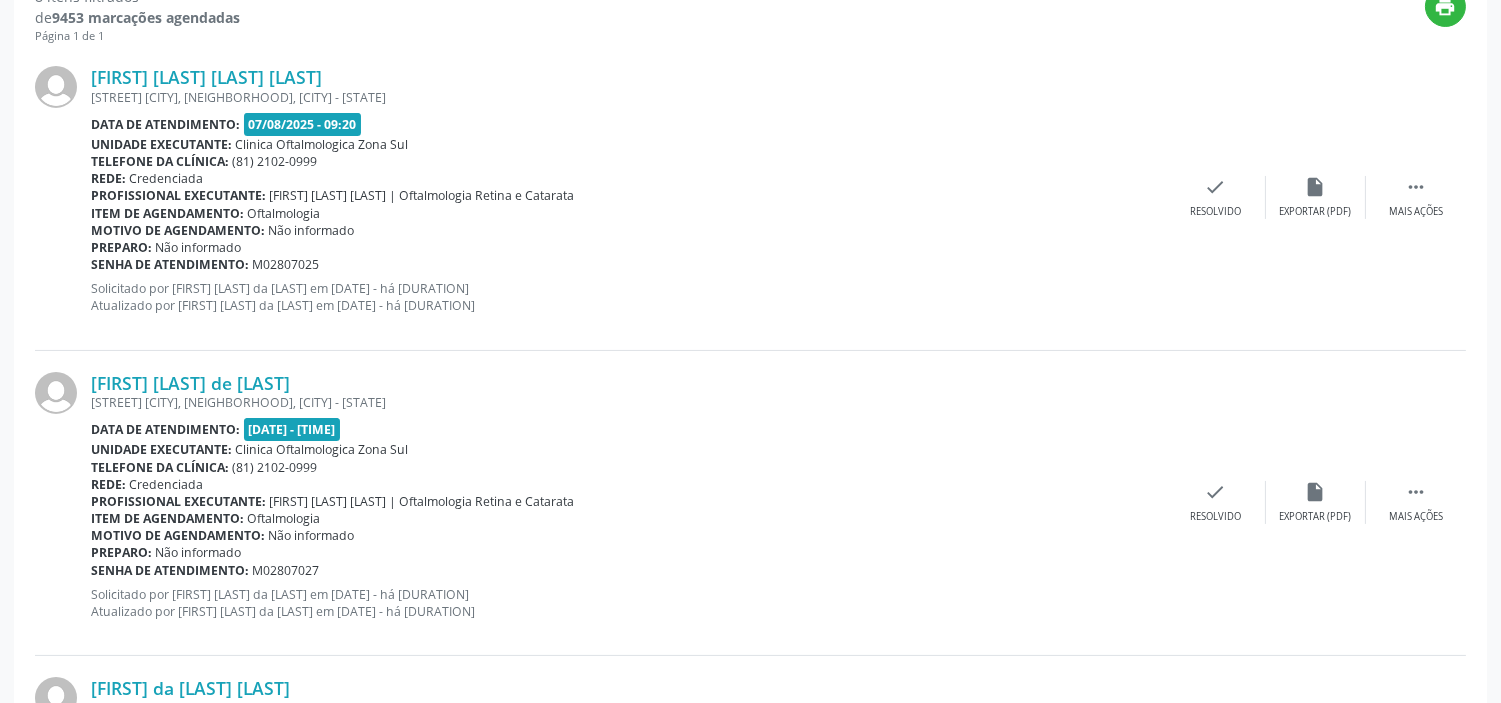 scroll, scrollTop: 0, scrollLeft: 0, axis: both 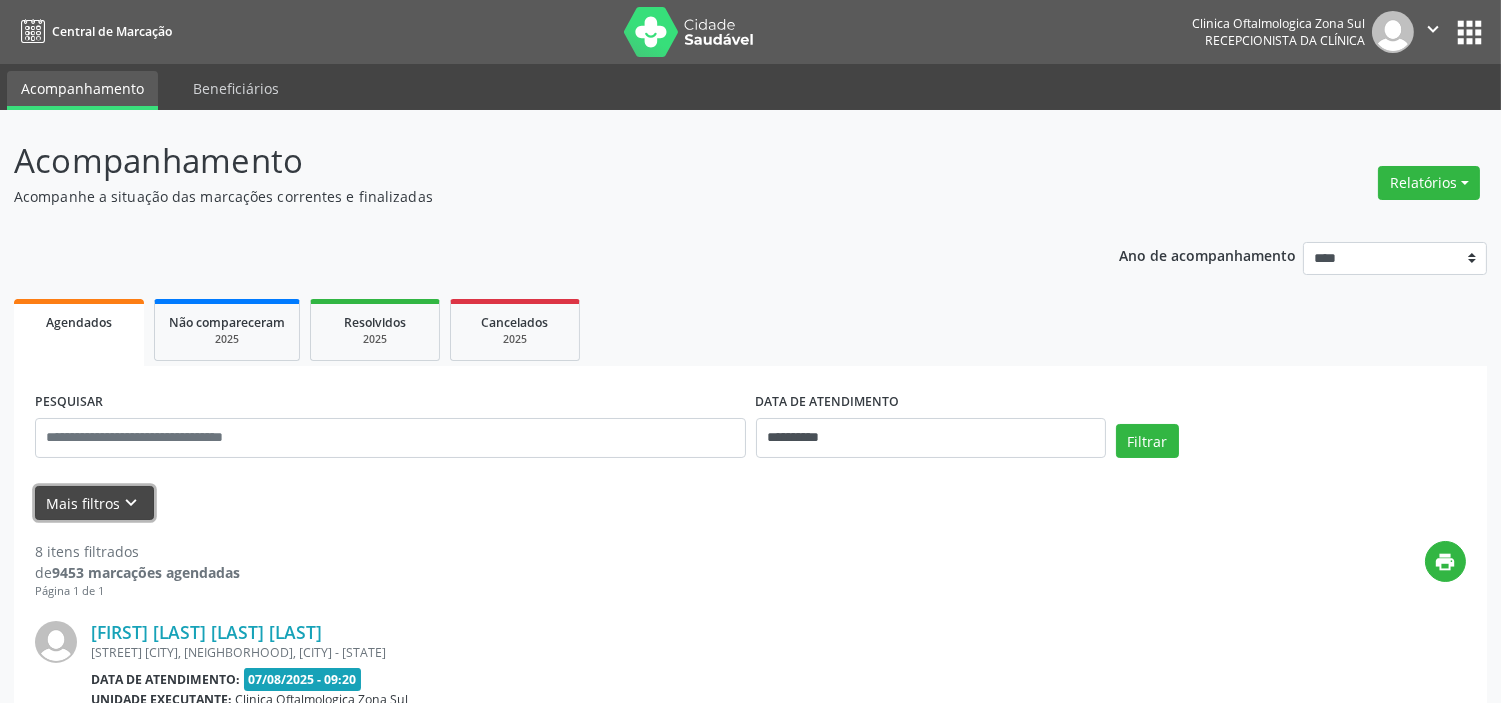 click on "keyboard_arrow_down" at bounding box center (132, 503) 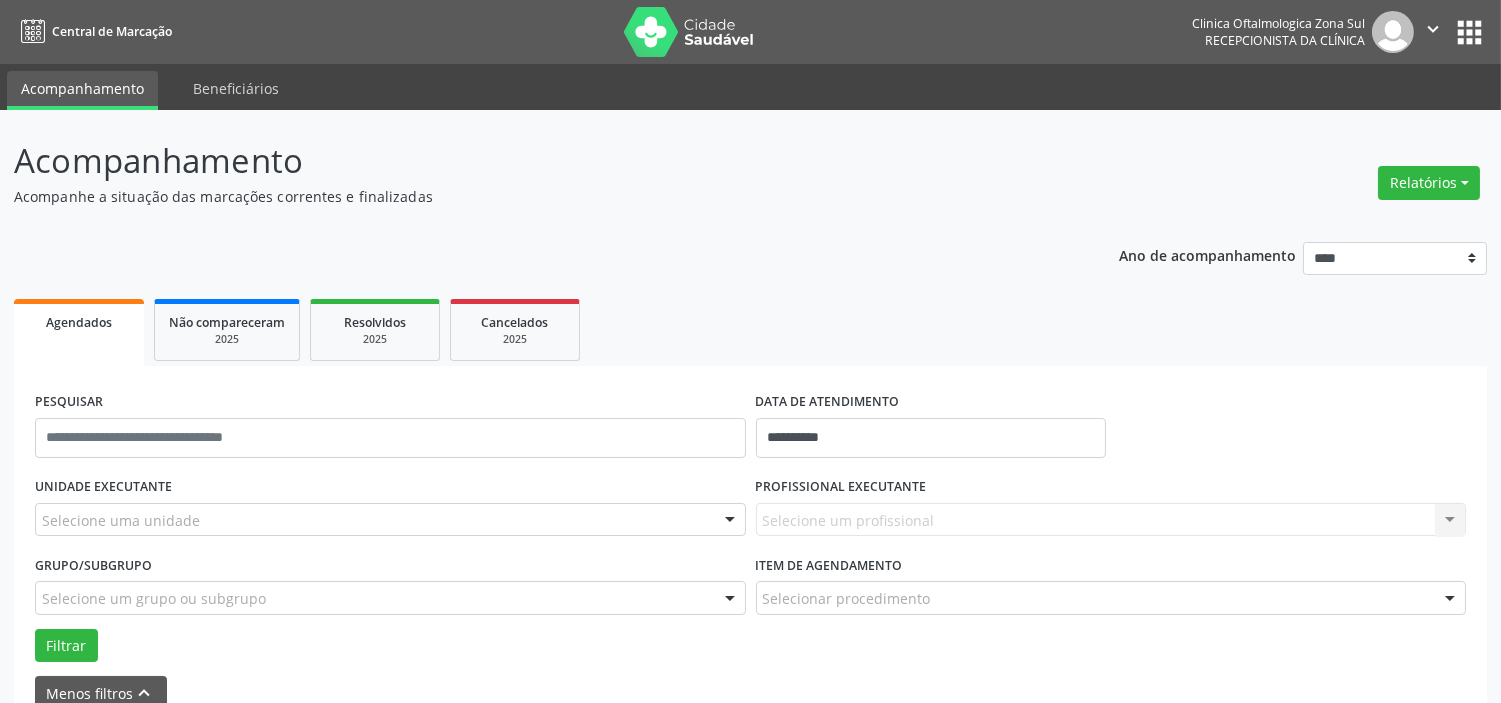 click on "Selecione uma unidade" at bounding box center (390, 520) 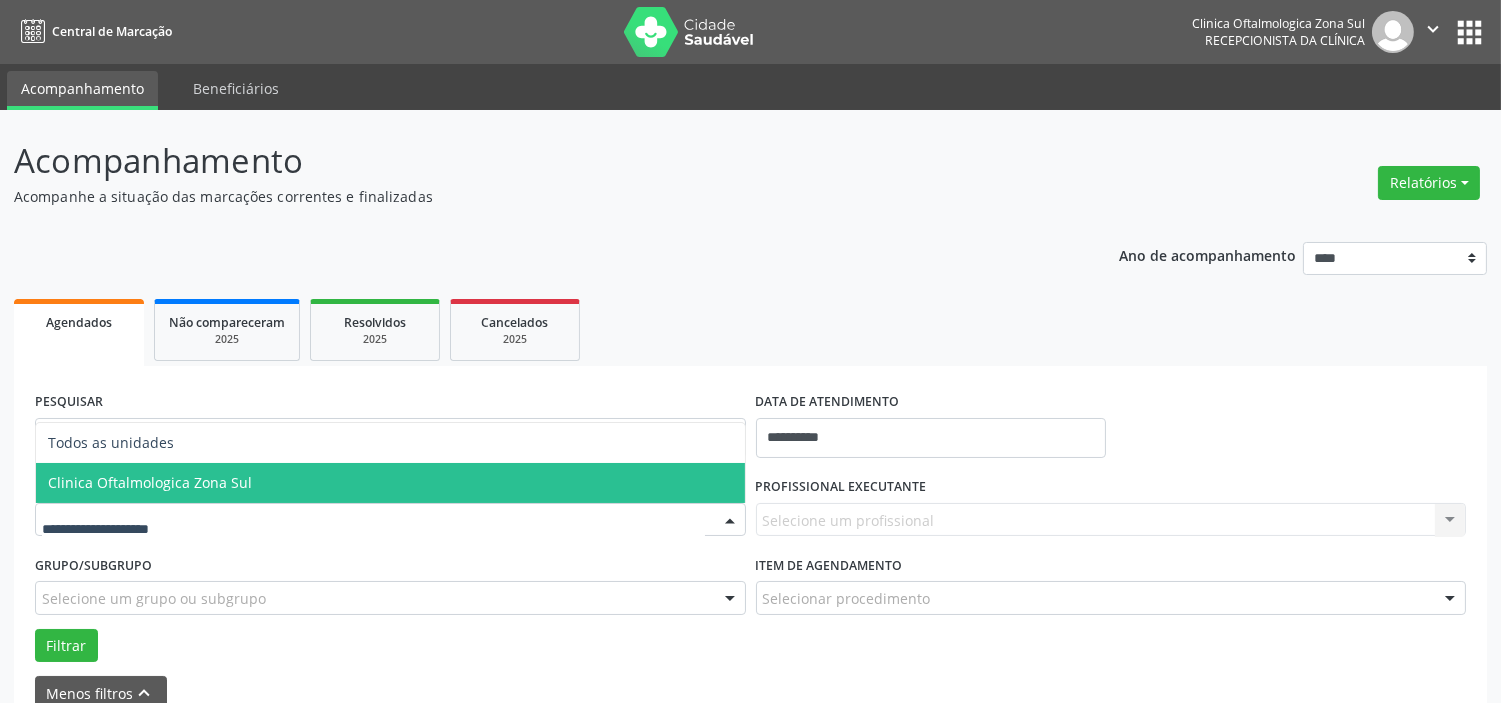 click on "Clinica Oftalmologica Zona Sul" at bounding box center [150, 482] 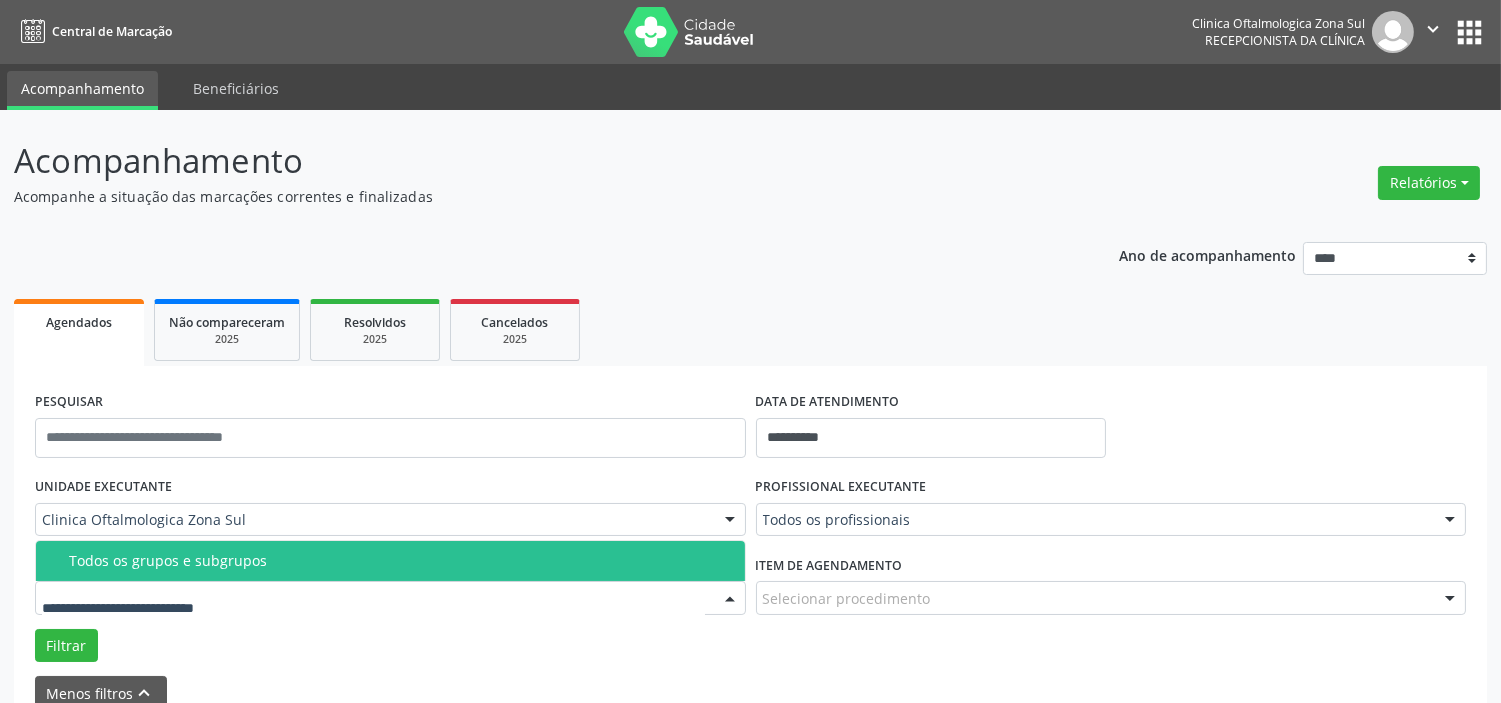 click at bounding box center [390, 598] 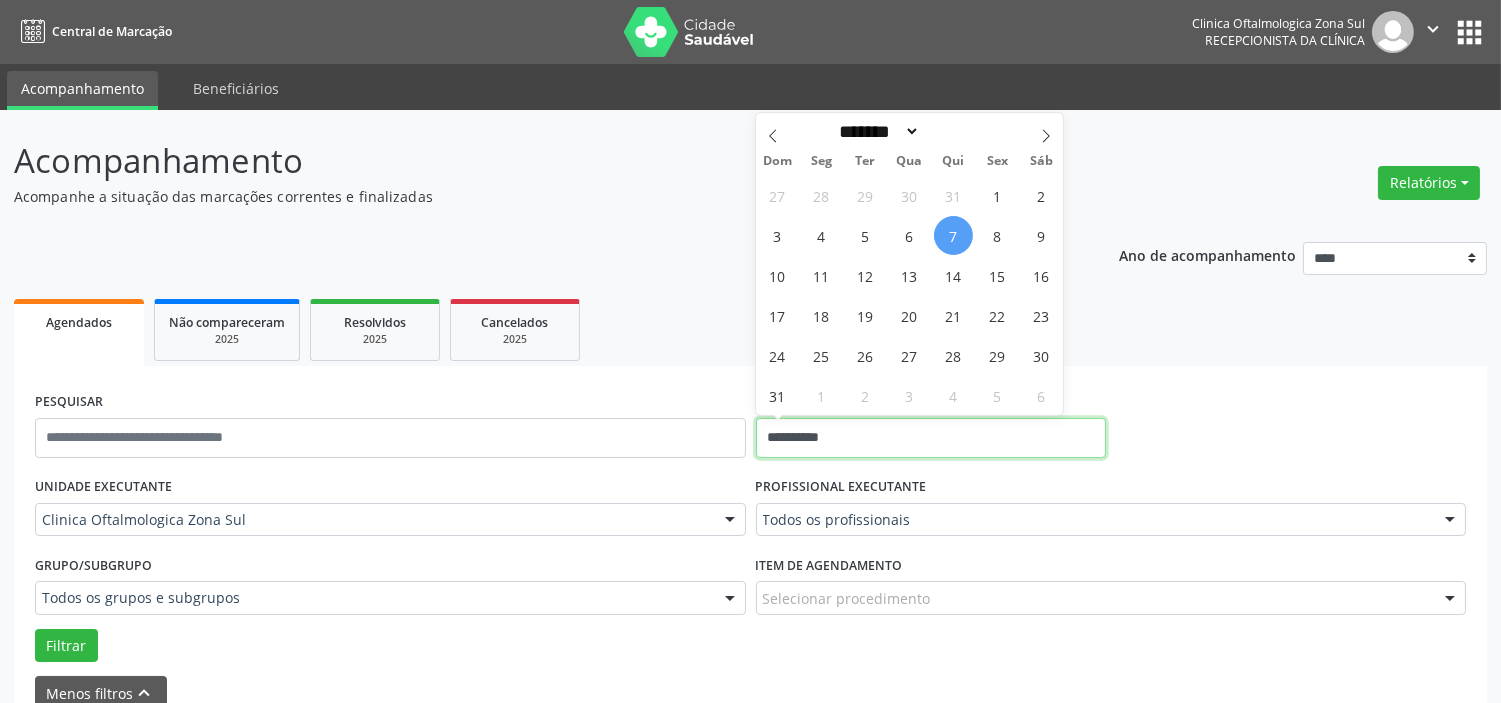 click on "**********" at bounding box center (931, 438) 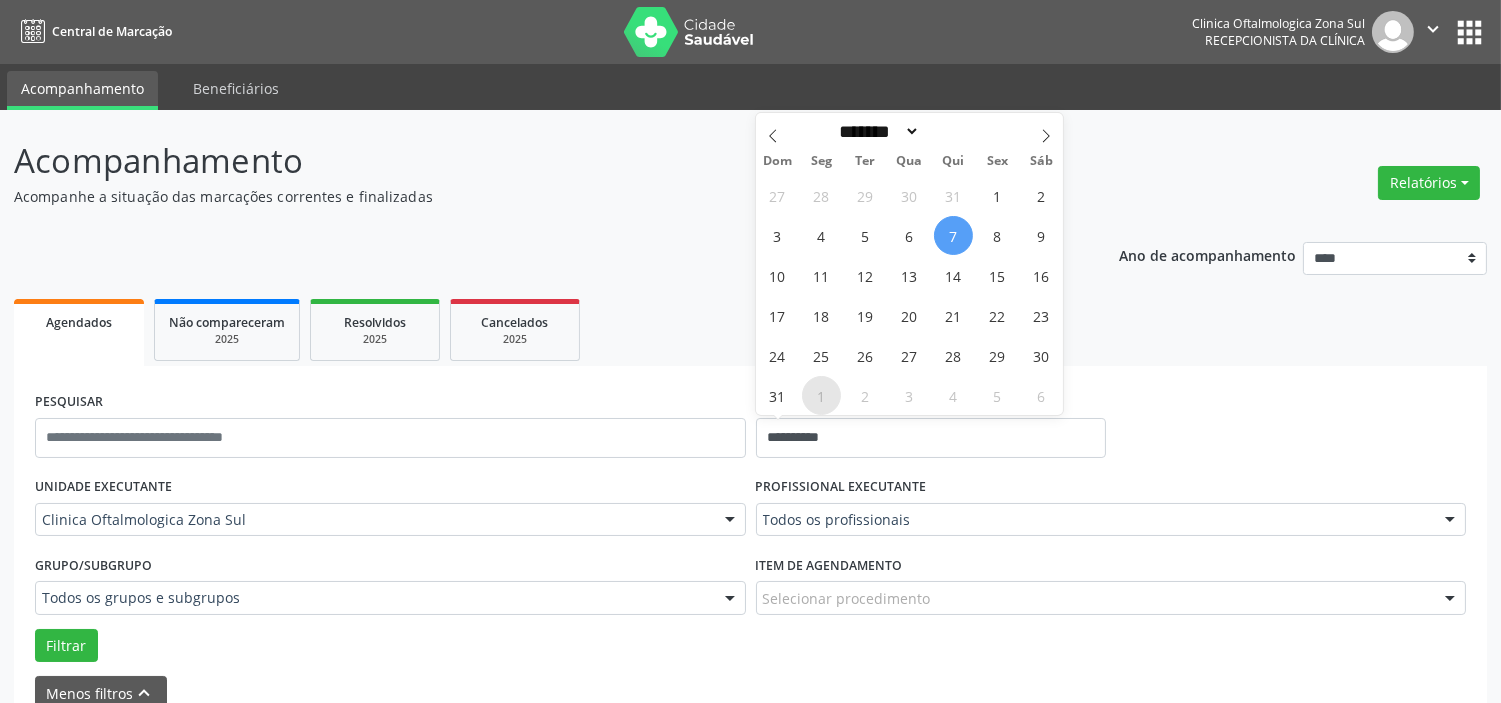 click on "1" at bounding box center [821, 395] 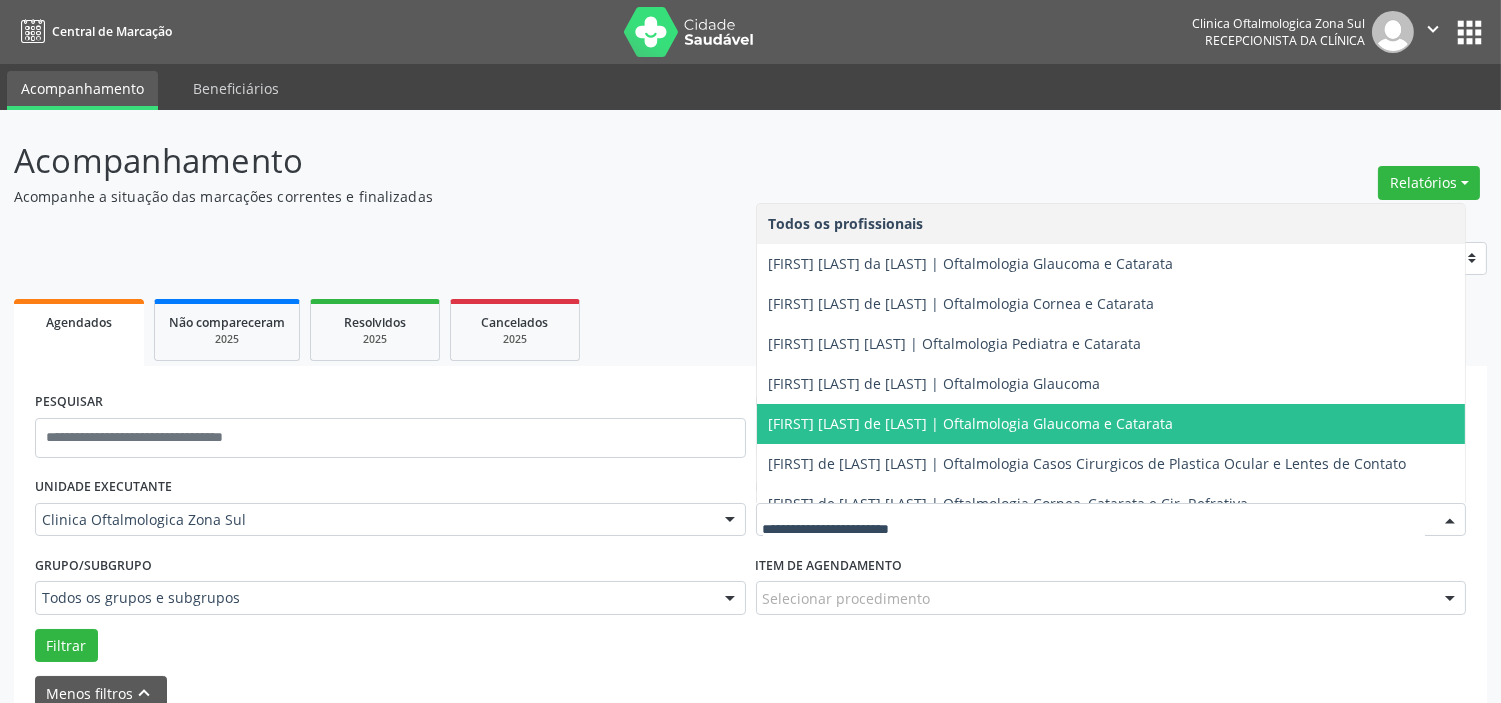 scroll, scrollTop: 181, scrollLeft: 0, axis: vertical 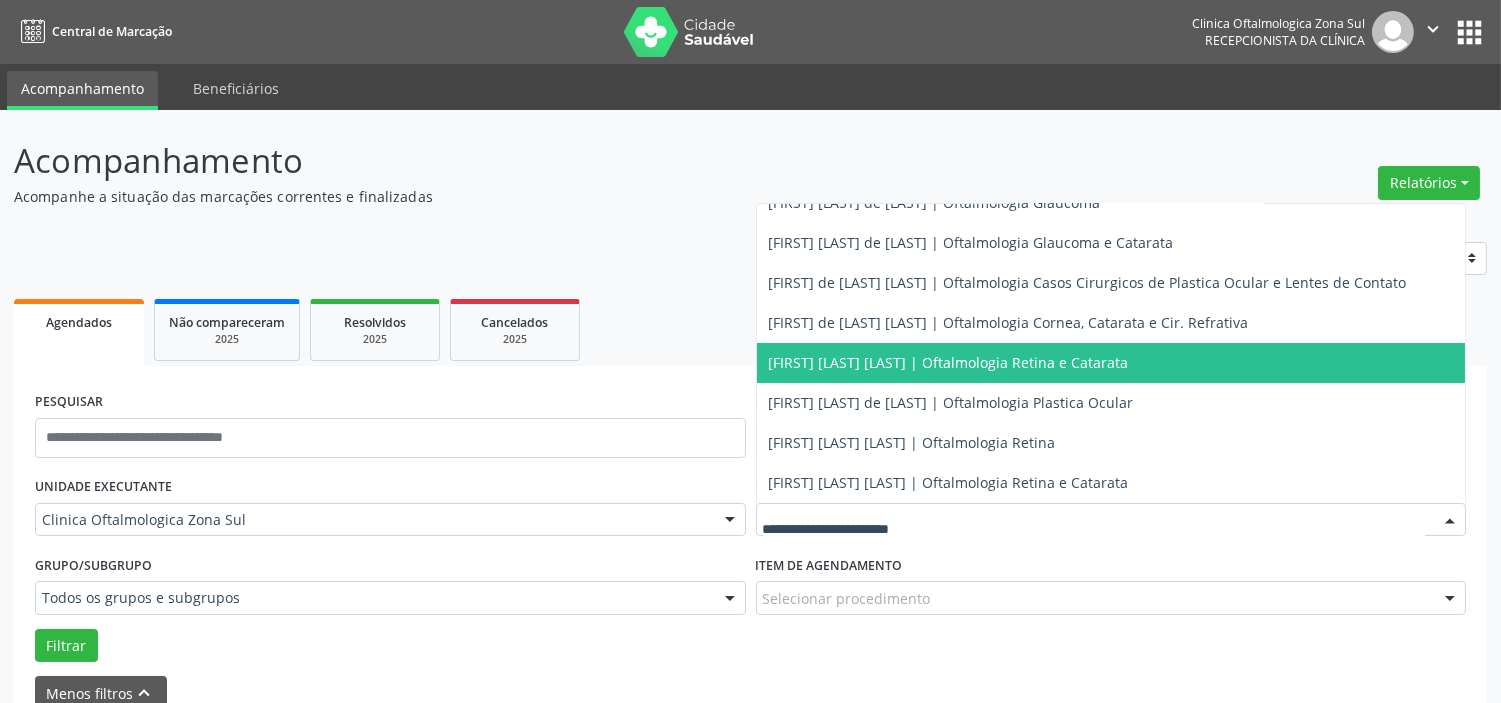 click on "[FIRST] [LAST] [LAST] [LAST] | [MEDICAL_SPECIALTY] [MEDICAL_SPECIALTY] e [MEDICAL_SPECIALTY]" at bounding box center [949, 362] 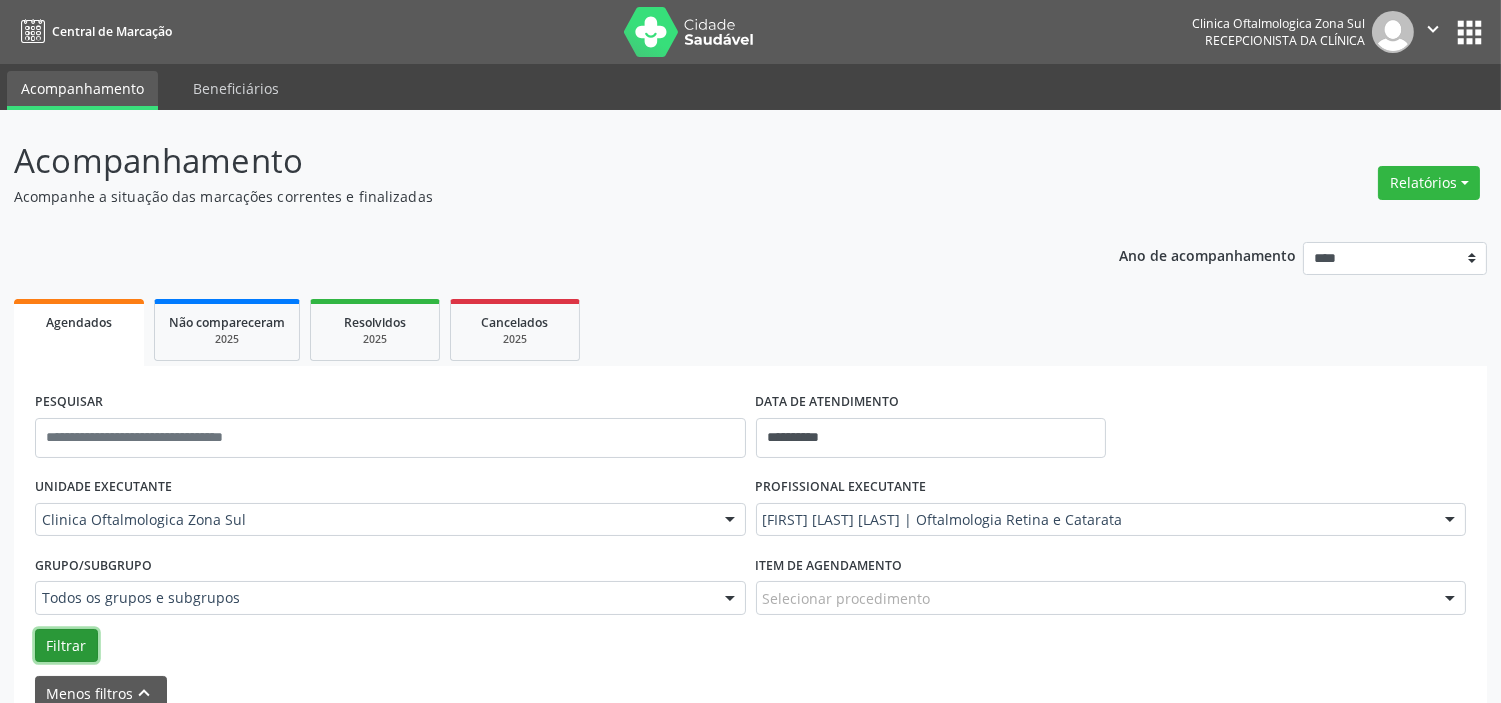 click on "Filtrar" at bounding box center (66, 646) 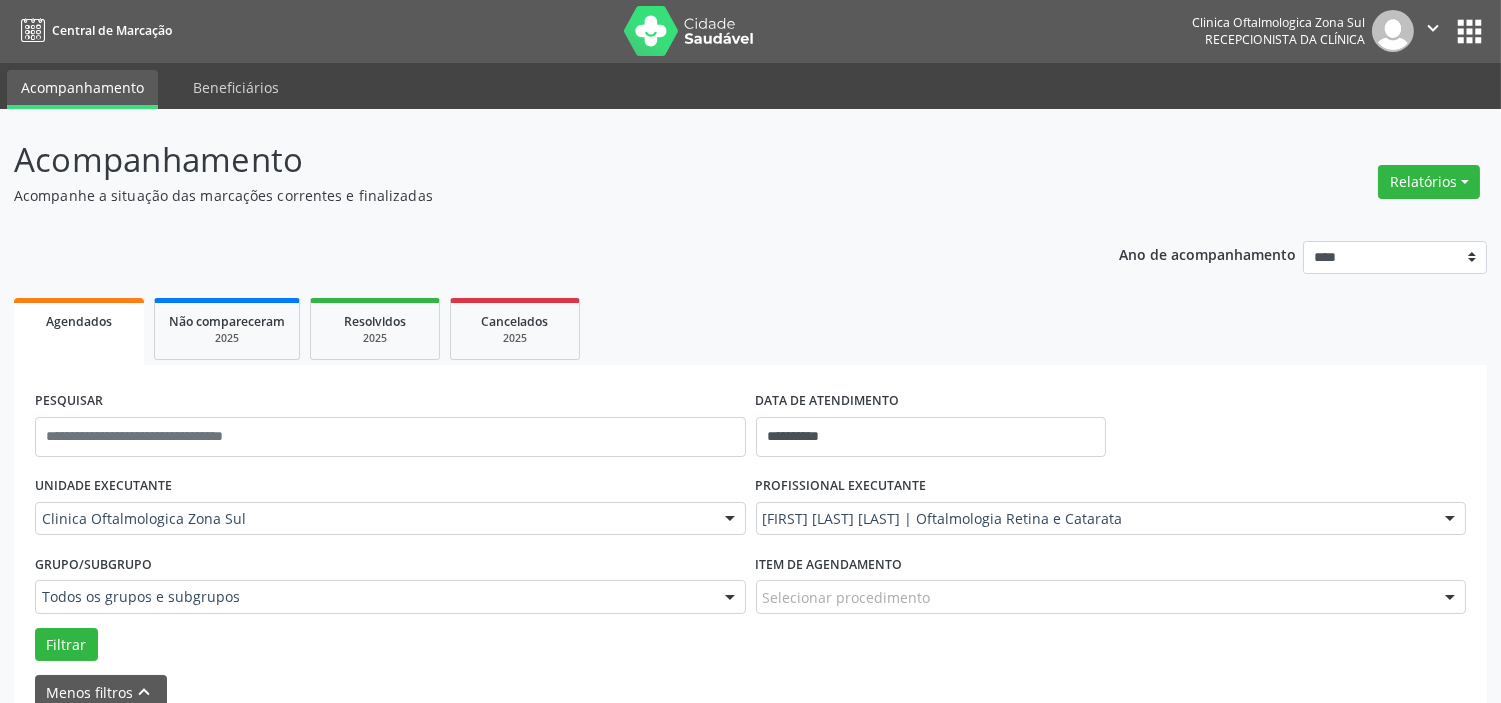 scroll, scrollTop: 0, scrollLeft: 0, axis: both 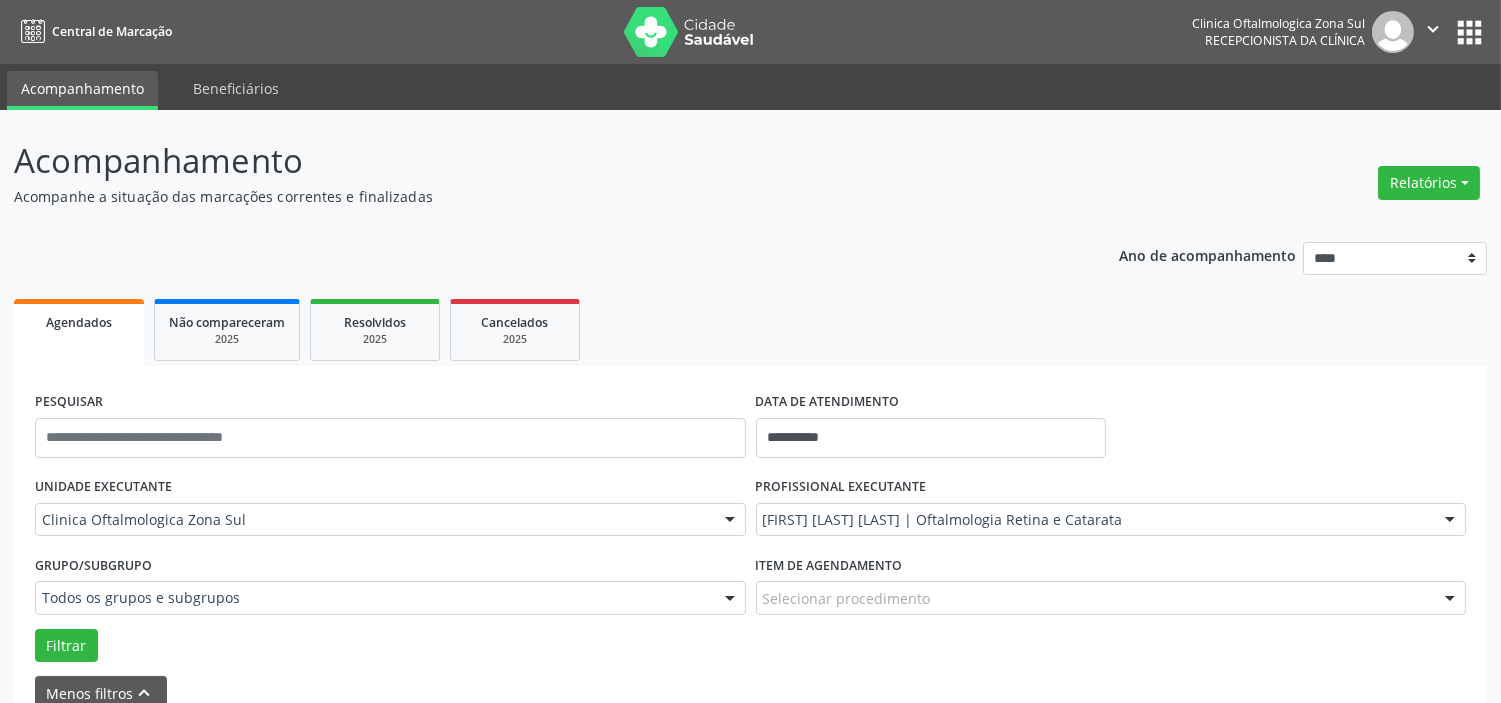 click on "" at bounding box center (1433, 29) 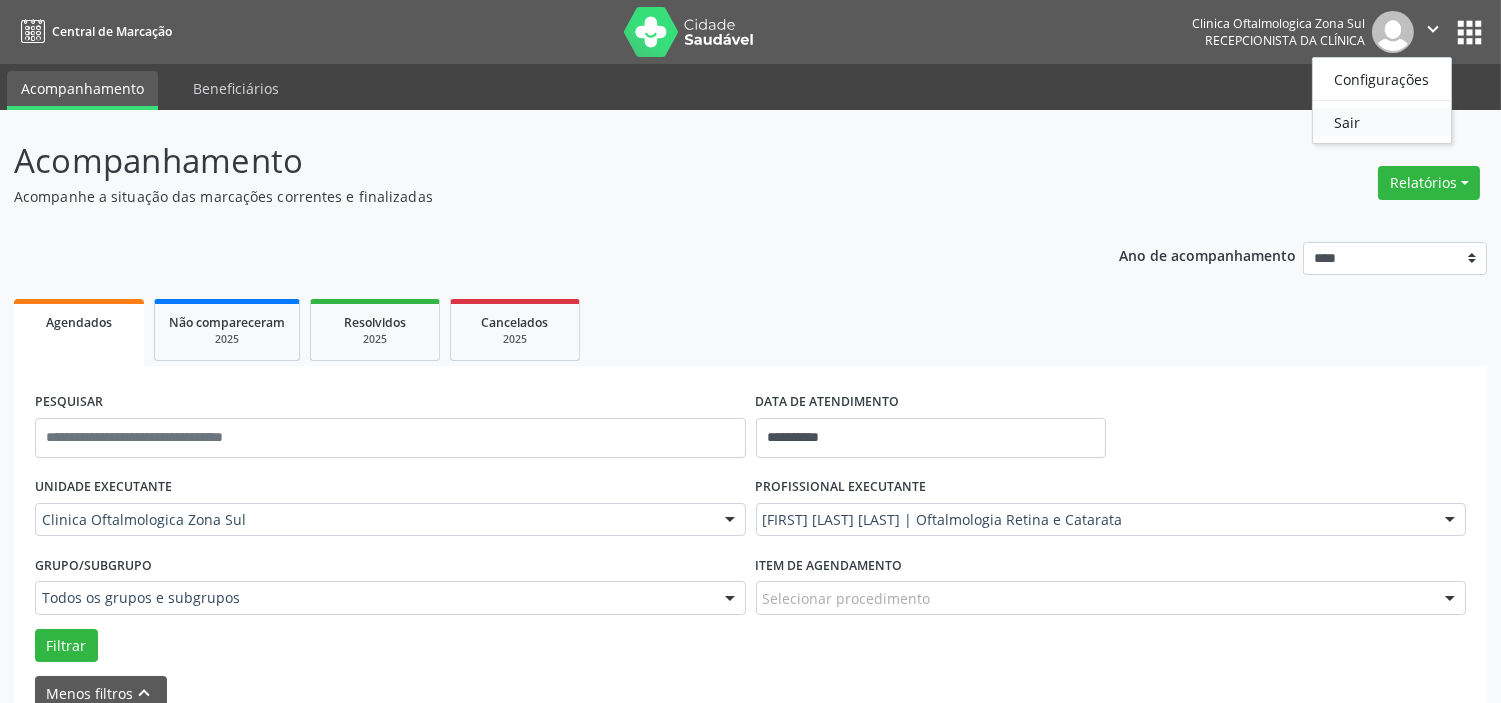 click on "Sair" at bounding box center (1382, 122) 